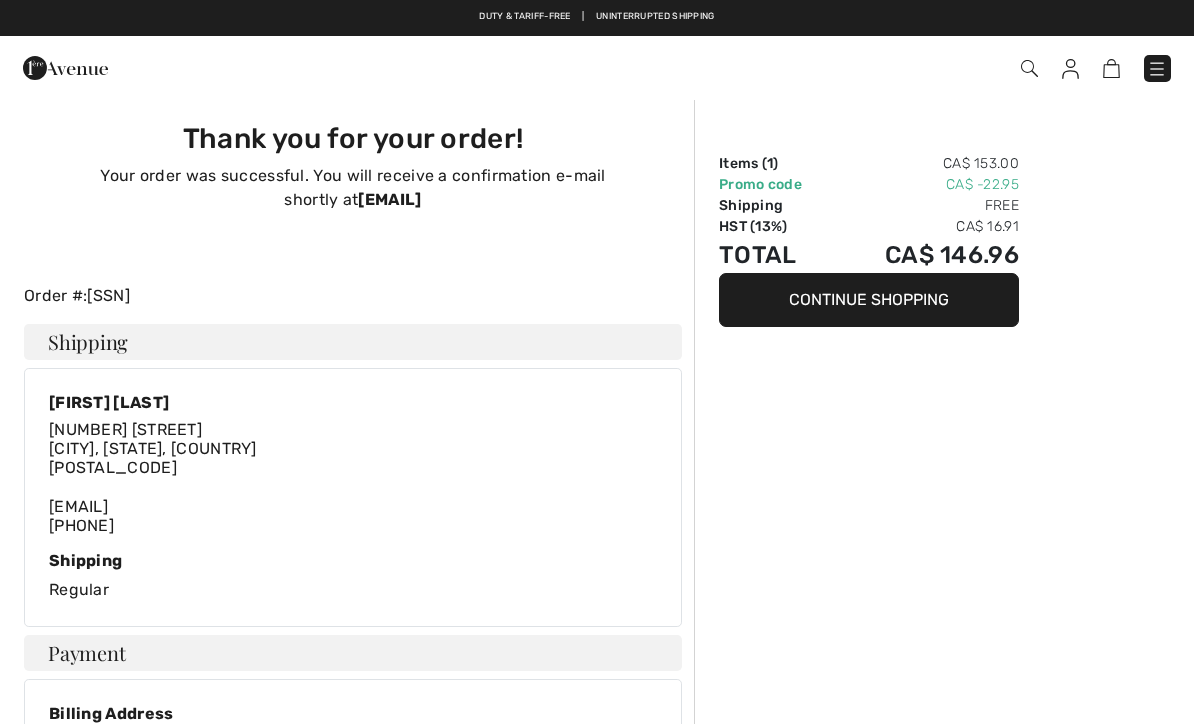 scroll, scrollTop: 608, scrollLeft: 0, axis: vertical 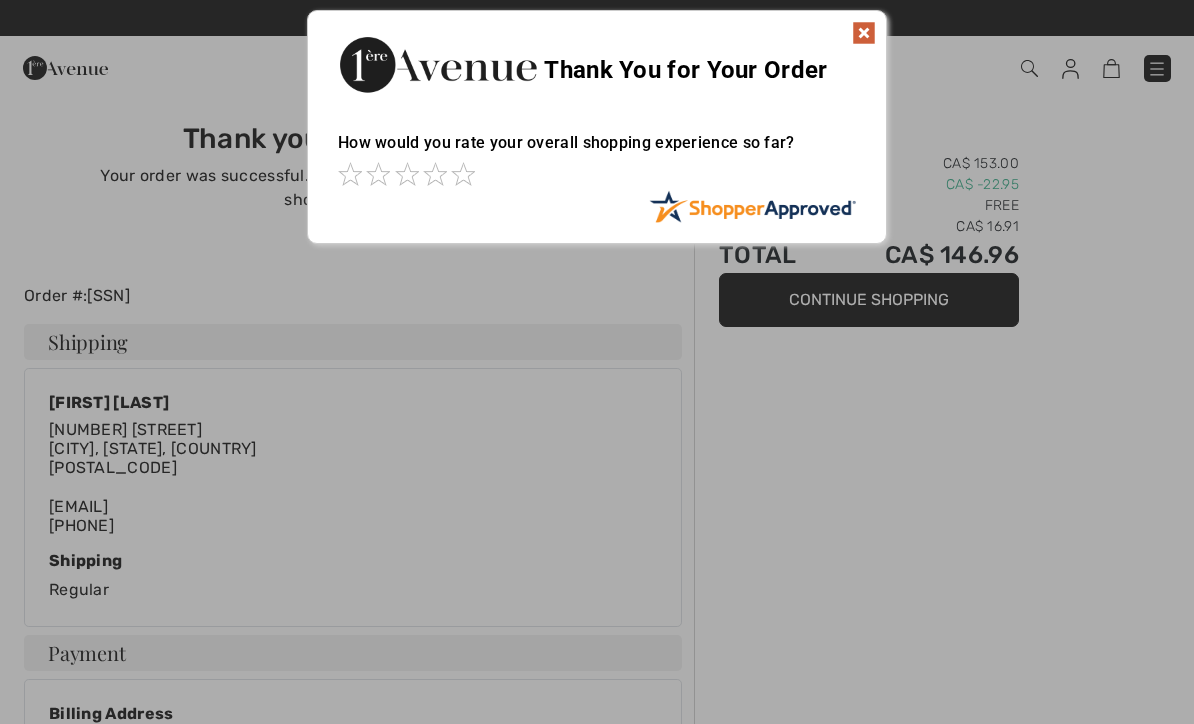 click on "Sorry! Something went wrong. Close Thank You for Your Order How would you rate your overall shopping experience so far? It appears from your ratings that you may have an issue that needs attention. If you left a 1 or 2-Star rating by mistake, please correct it before continuing. Or, if your rating is correct, please leave us some feedback so that we can better serve you. Continue to feedback. No thanks. I would rather not participate in rating. Please type a quick message about your shopping experience so far. Thank you for your feedback. Should we follow up to make sure you're satisfied with your order? Yes No Are you sure? There are several benefits to our free follow up service, including order confirmation, additional rating/review options, and customer care resolution services should any issues arise. Name [FIRST] [LAST] Email [EMAIL]" at bounding box center [597, 127] 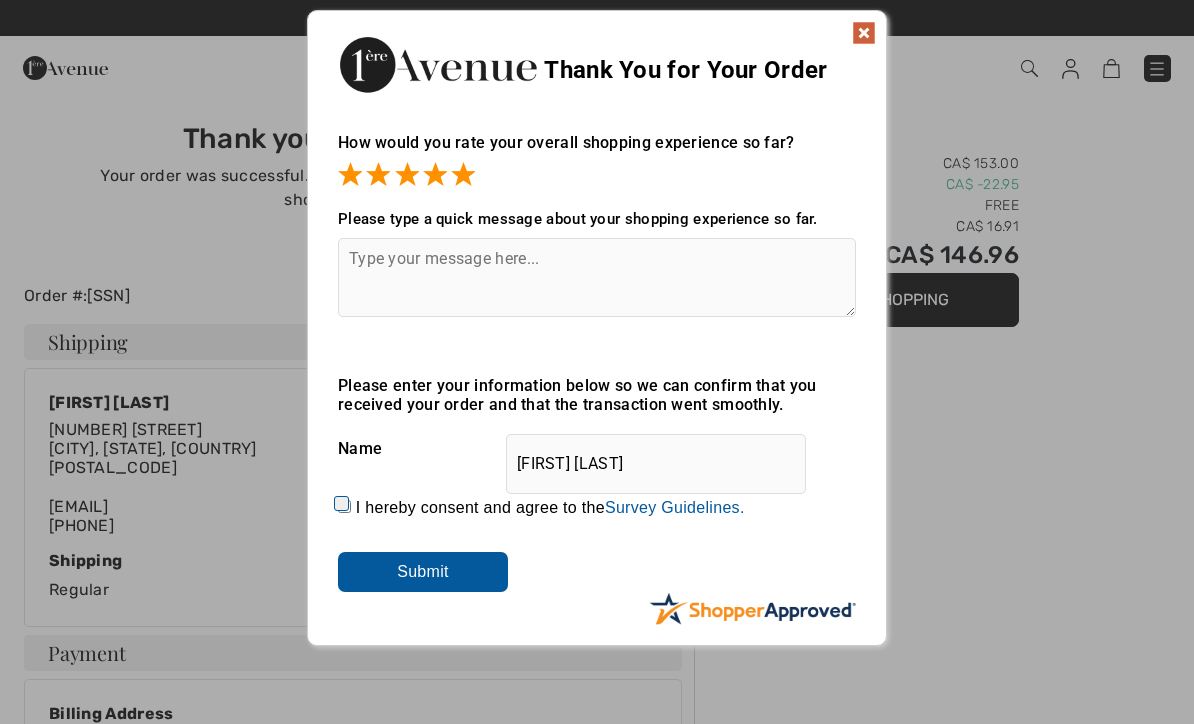 click at bounding box center [597, 277] 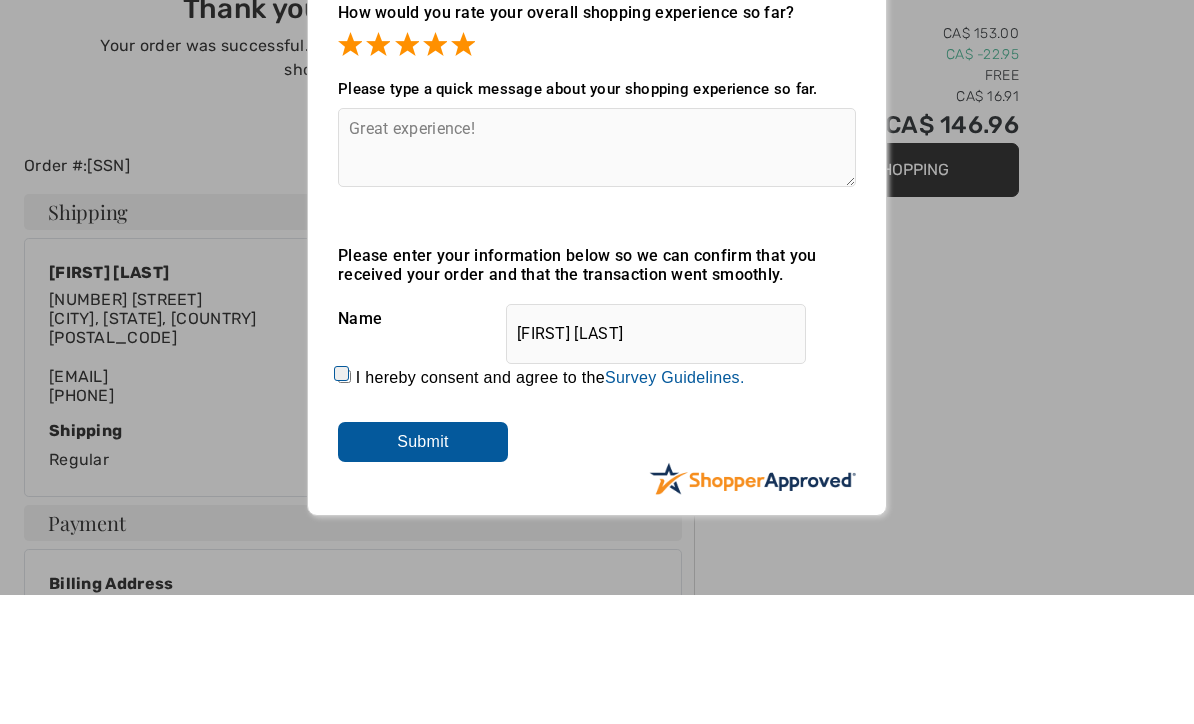 scroll, scrollTop: 130, scrollLeft: 0, axis: vertical 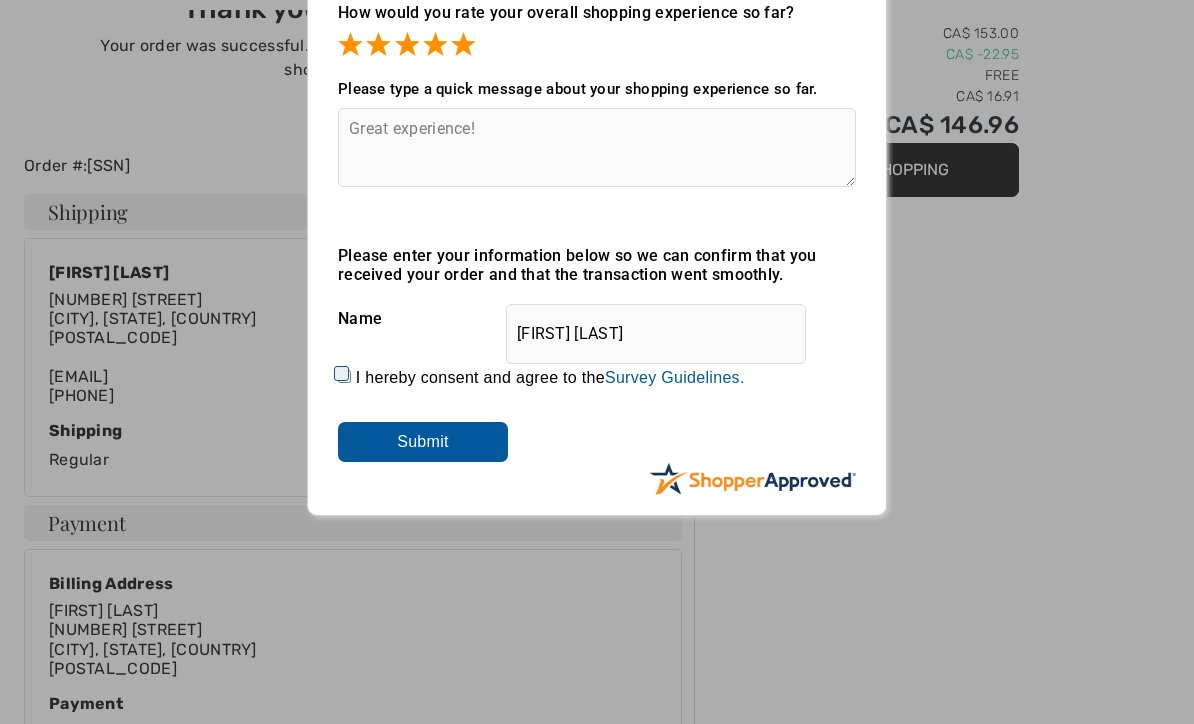 type on "Great experience!" 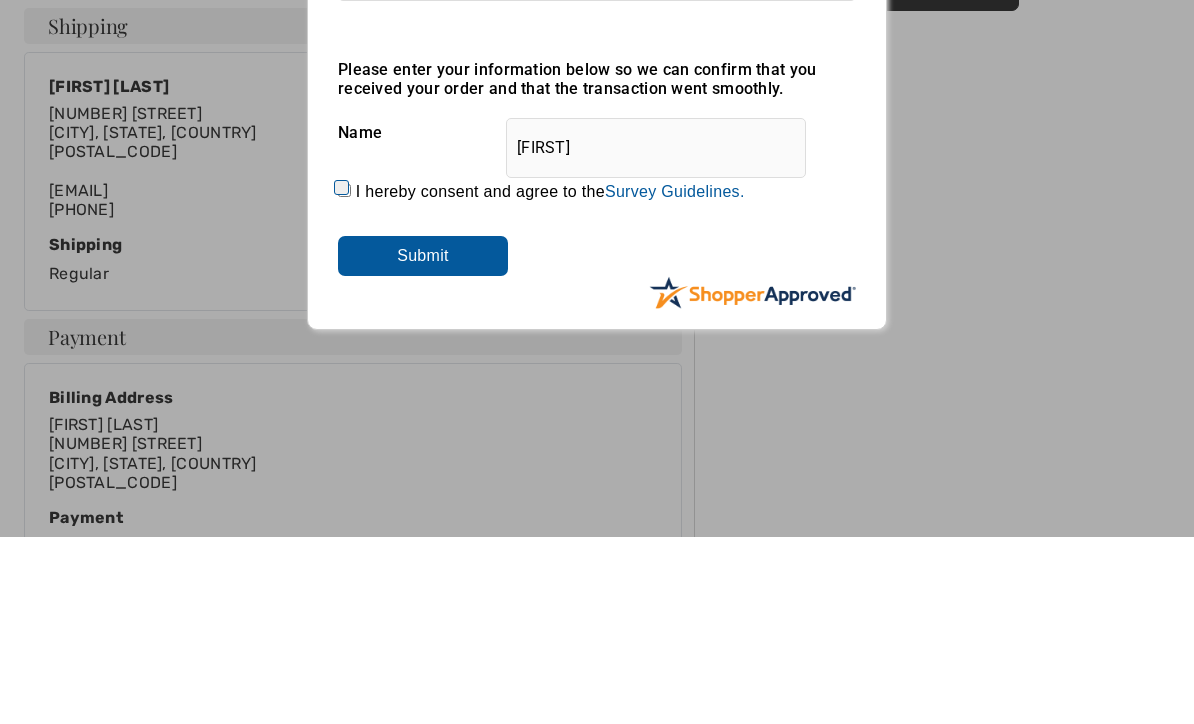 type on "Daniela" 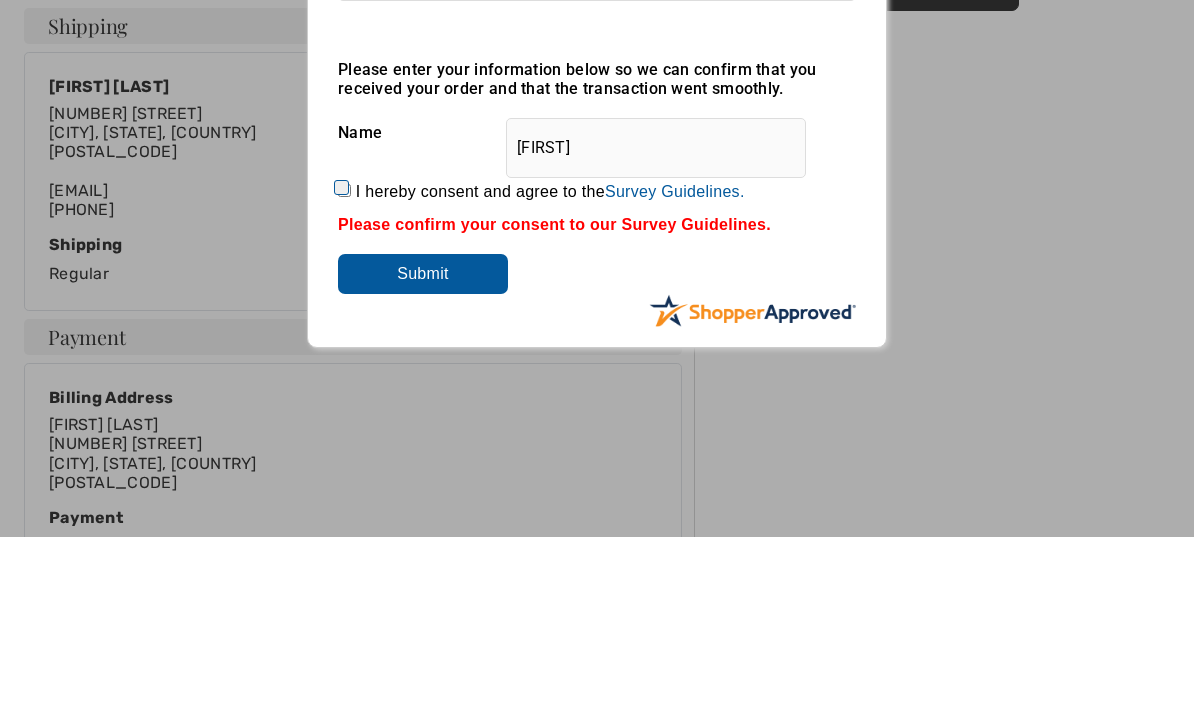 scroll, scrollTop: 316, scrollLeft: 0, axis: vertical 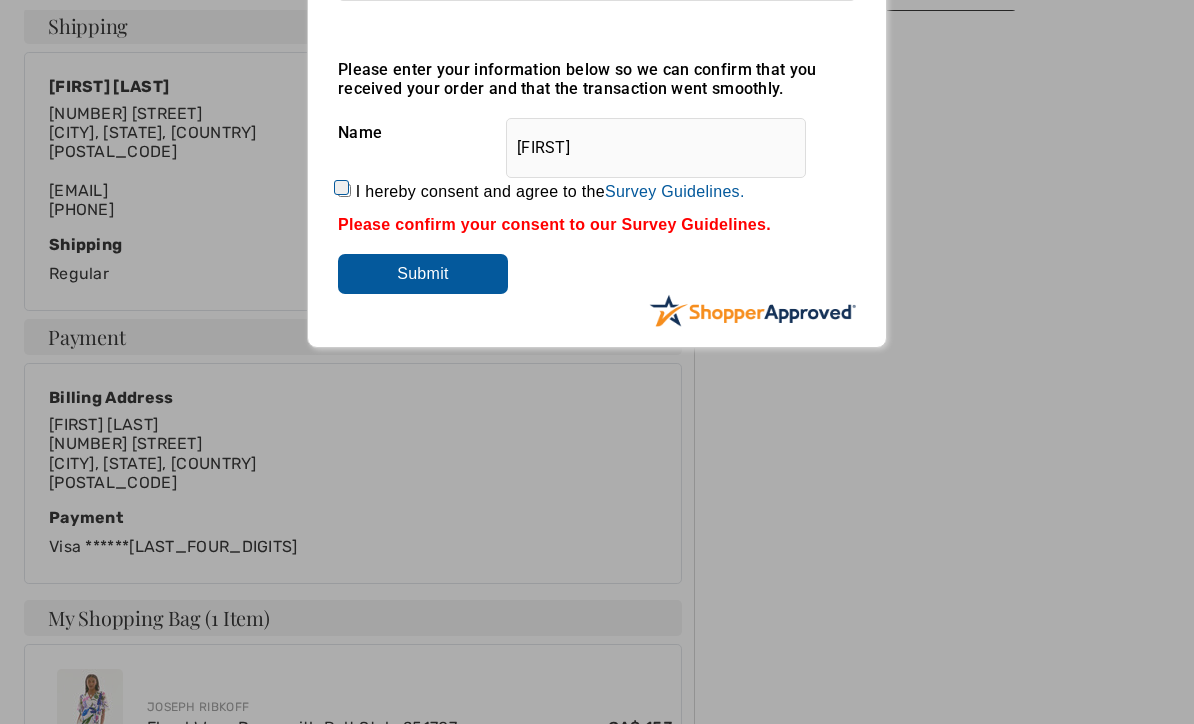 click on "I hereby consent and agree to the  By submitting a review, you grant permission to Shopper Approved to display and share your name, review, and any content submitted, in an effort to help future 1ereavenue.com customers make better buying decisions. Personal information collected or provided in connection with your review is treated as set forth in our Privacy Policy located at  https://www.shopperapproved.com/privacy.php  and is subject to 1ereavenue.com’s Privacy Policy as well. We are not responsible for 1ereavenue.com’s privacy practices and you should review 1ereavenue.com’s website directly to determine their privacy practices. For any content submitted, you grant Shopper Approved a non-exclusive license to use, copy, modify, delete and/or distribute such content without compensation to you. You also represent and warrant that: You are an active paying customer of 1ereavenue.com. You will not submit any content that is known to you to be false, inaccurate or misleading. Survey Guidelines." at bounding box center [550, 192] 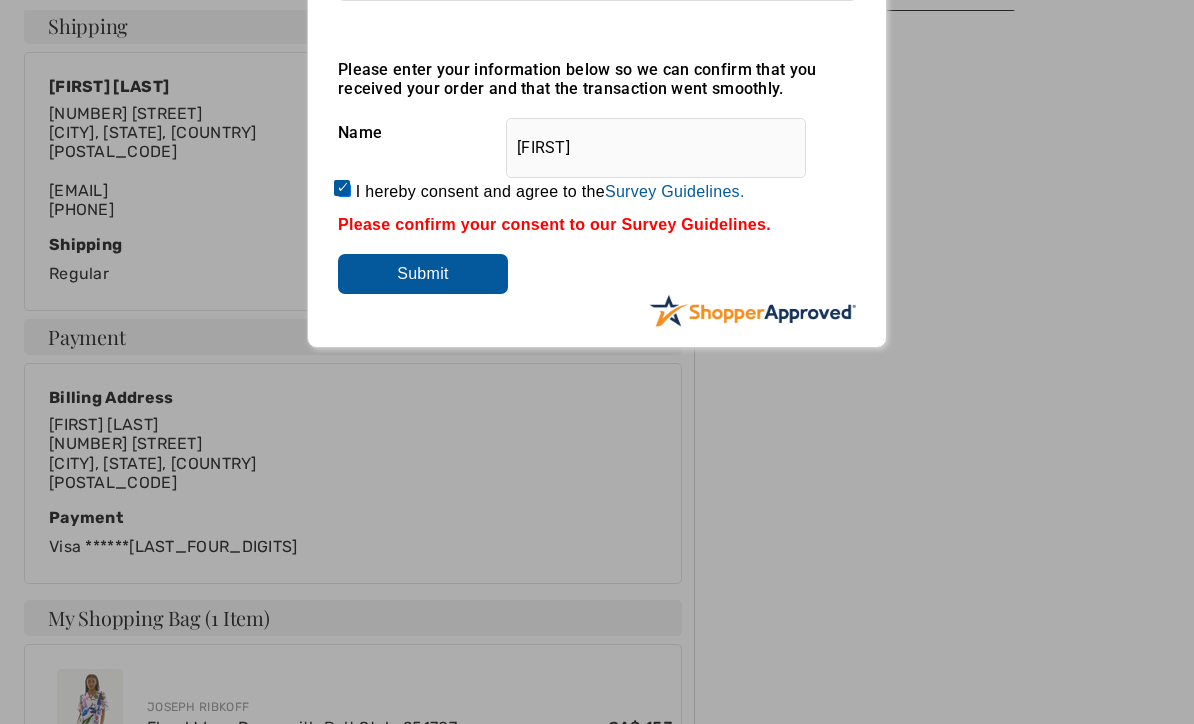 click on "Submit" at bounding box center (423, 274) 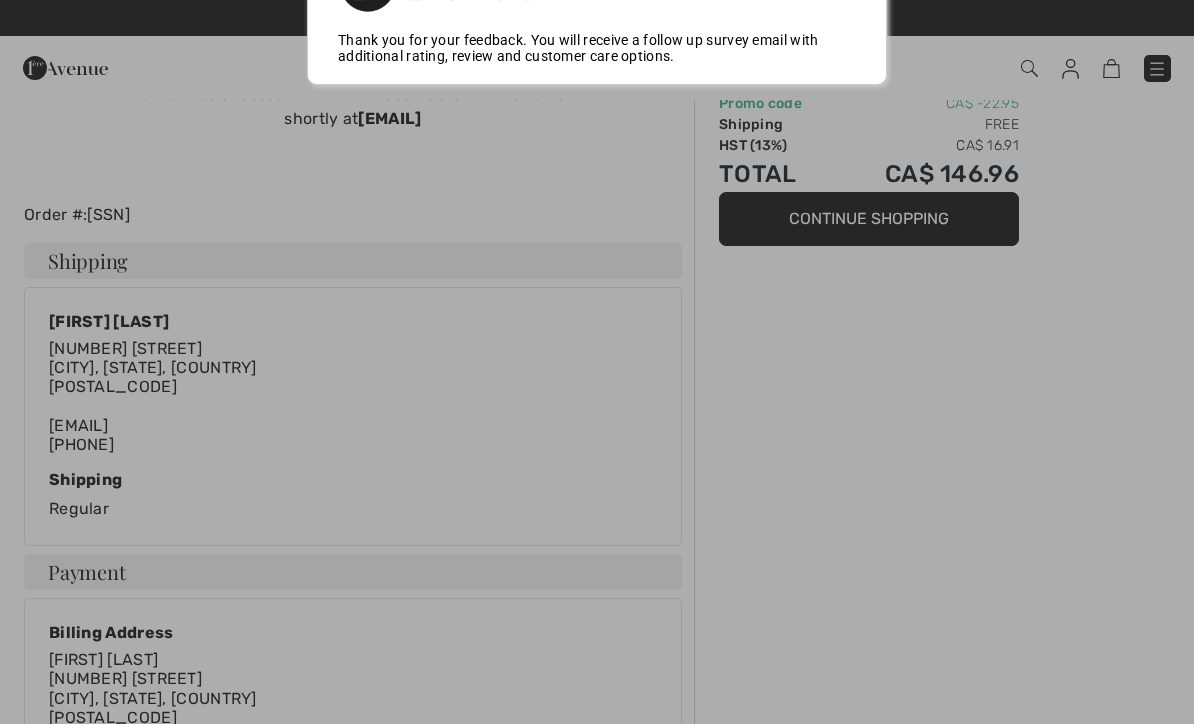 scroll, scrollTop: 0, scrollLeft: 0, axis: both 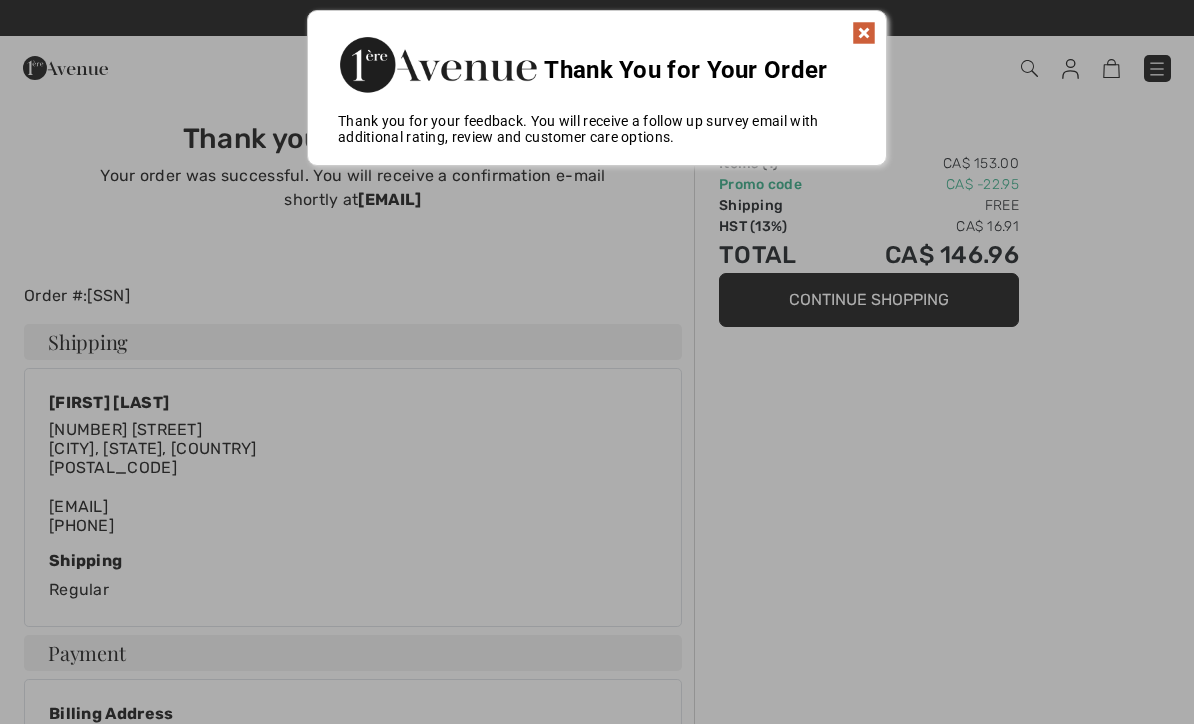 click at bounding box center [864, 33] 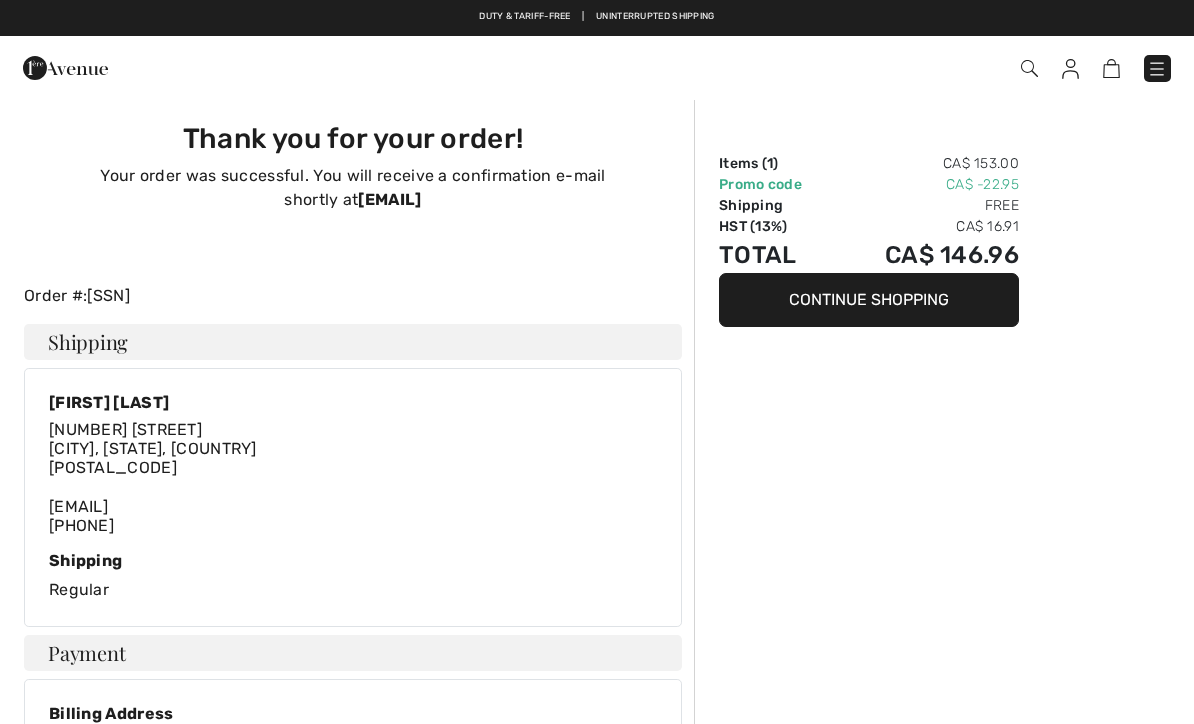 click at bounding box center [1157, 69] 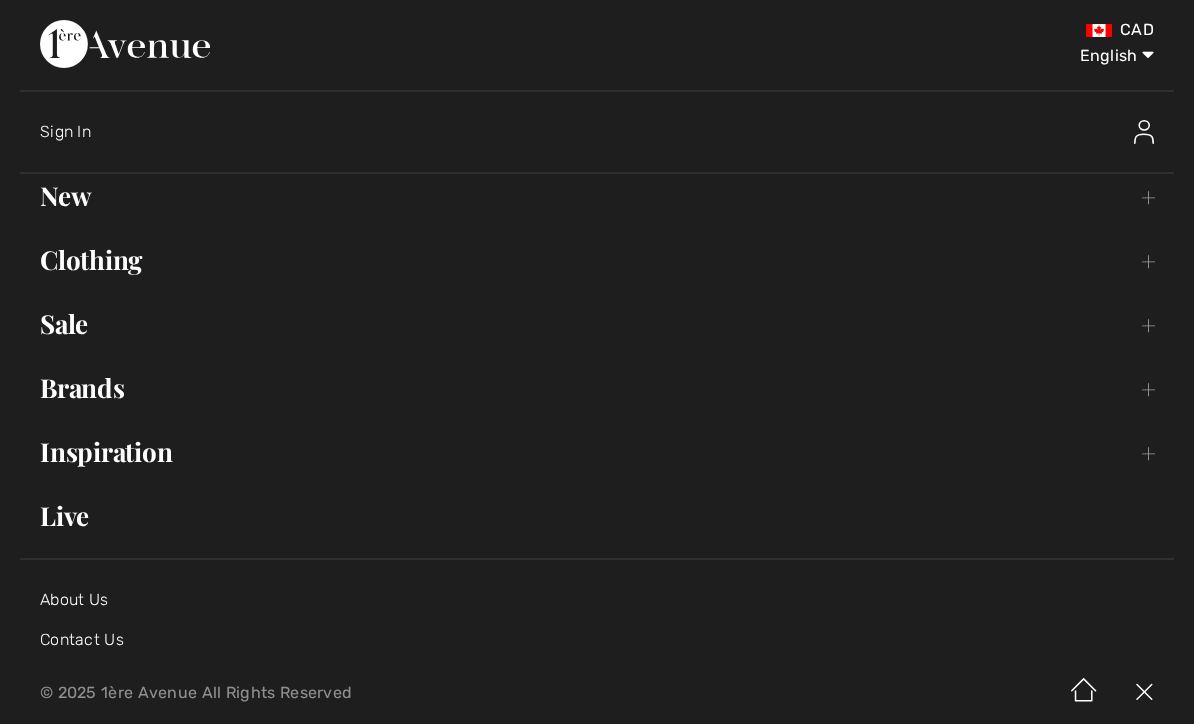 click on "Clothing Toggle submenu" at bounding box center [597, 260] 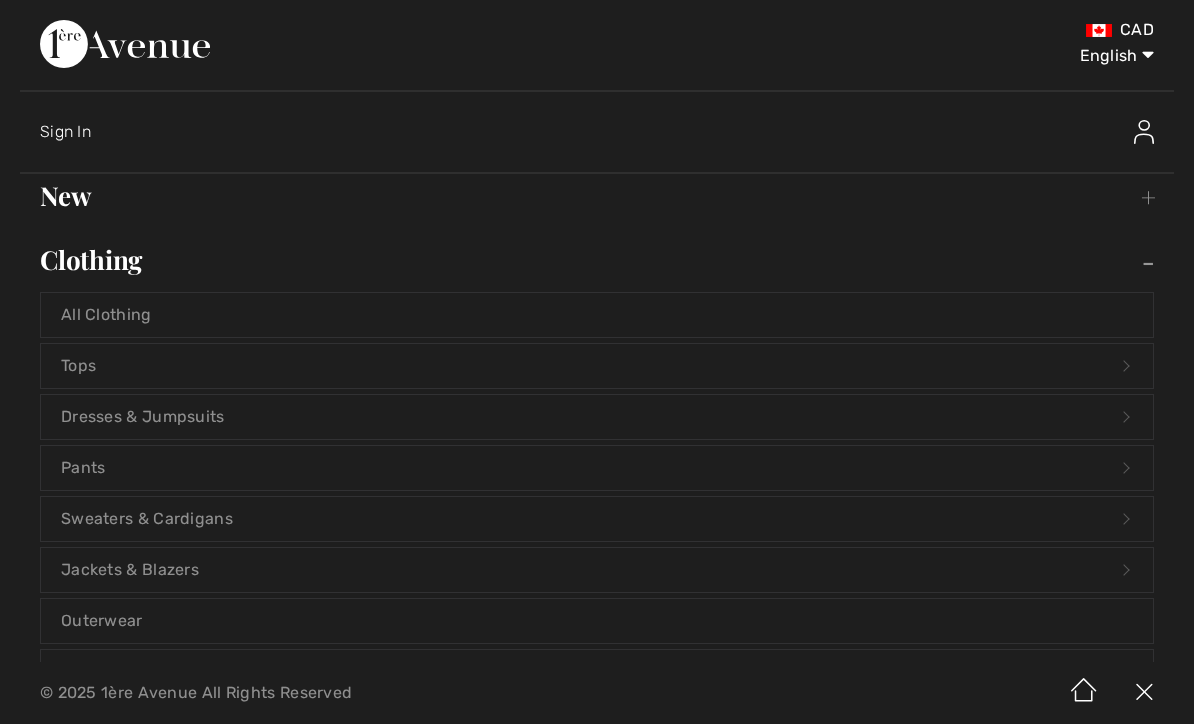 click on "Dresses & Jumpsuits Open submenu" at bounding box center (597, 417) 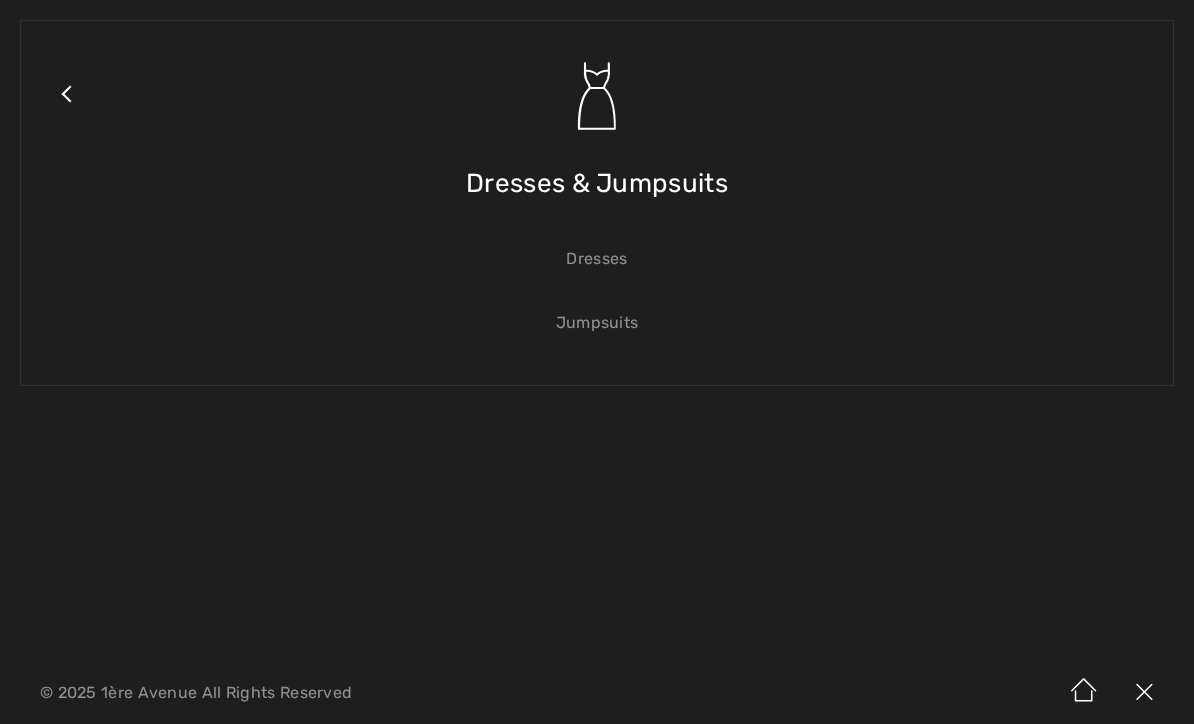 click on "Dresses" at bounding box center [597, 259] 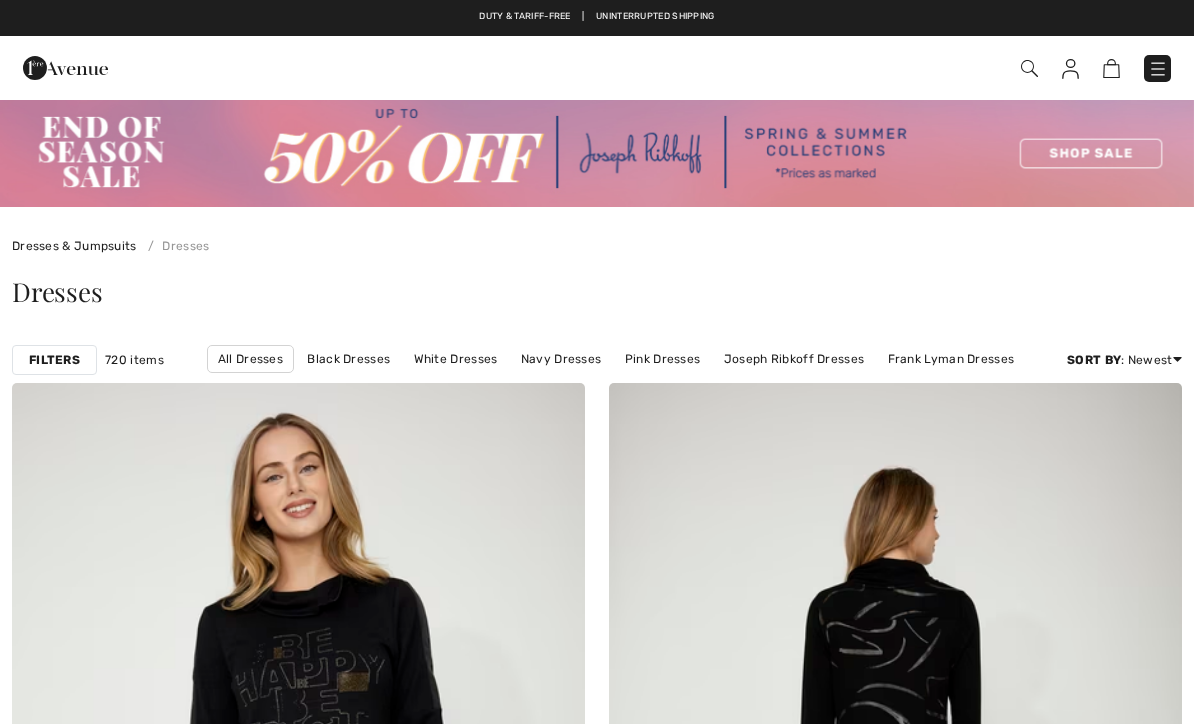 scroll, scrollTop: 0, scrollLeft: 0, axis: both 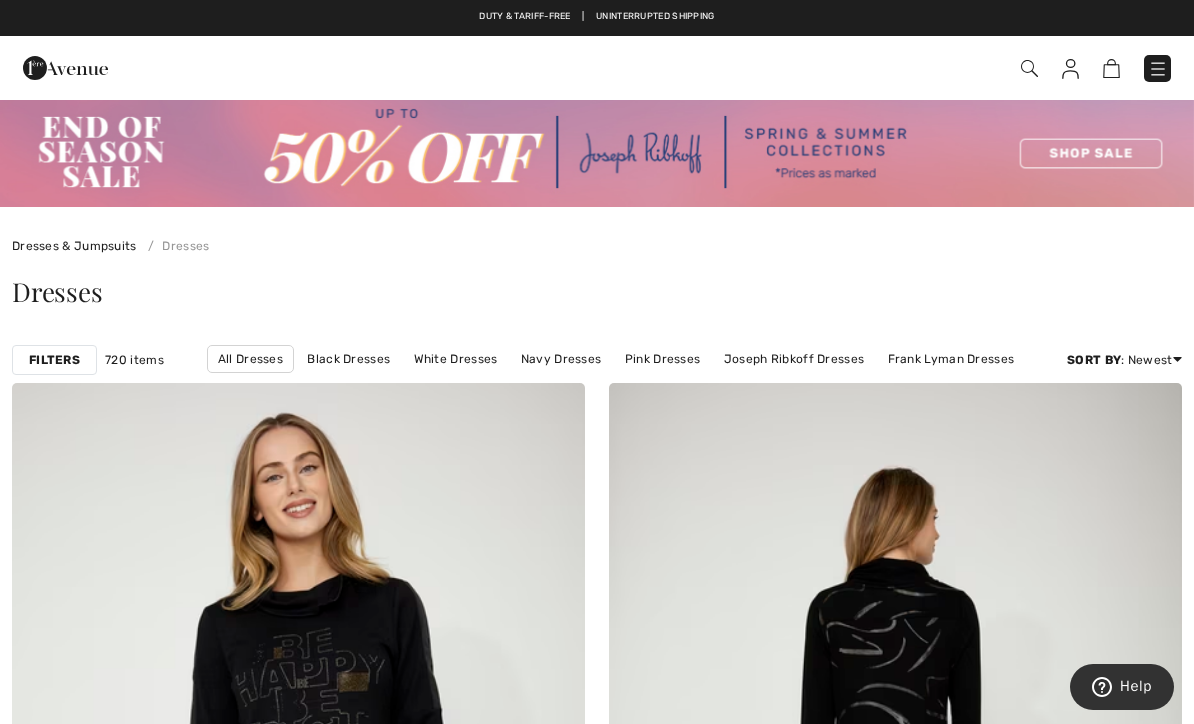 click on "Filters
720 items
All Dresses
Black Dresses
White Dresses
Navy Dresses
Pink Dresses
Joseph Ribkoff Dresses
Frank Lyman Dresses
Long Dresses
Short Dresses
Sort By : Newest
Price: High to Low
Price: Low to High
Newest
Best Sellers" at bounding box center [597, 360] 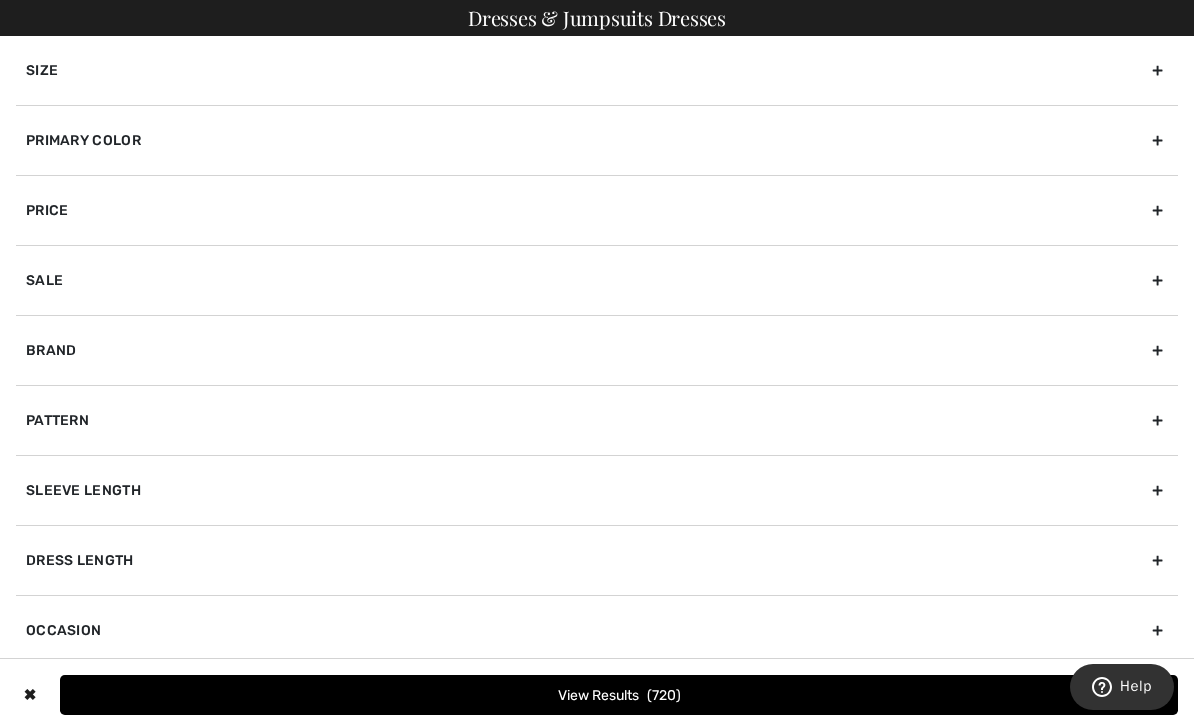 click on "Size" at bounding box center [597, 70] 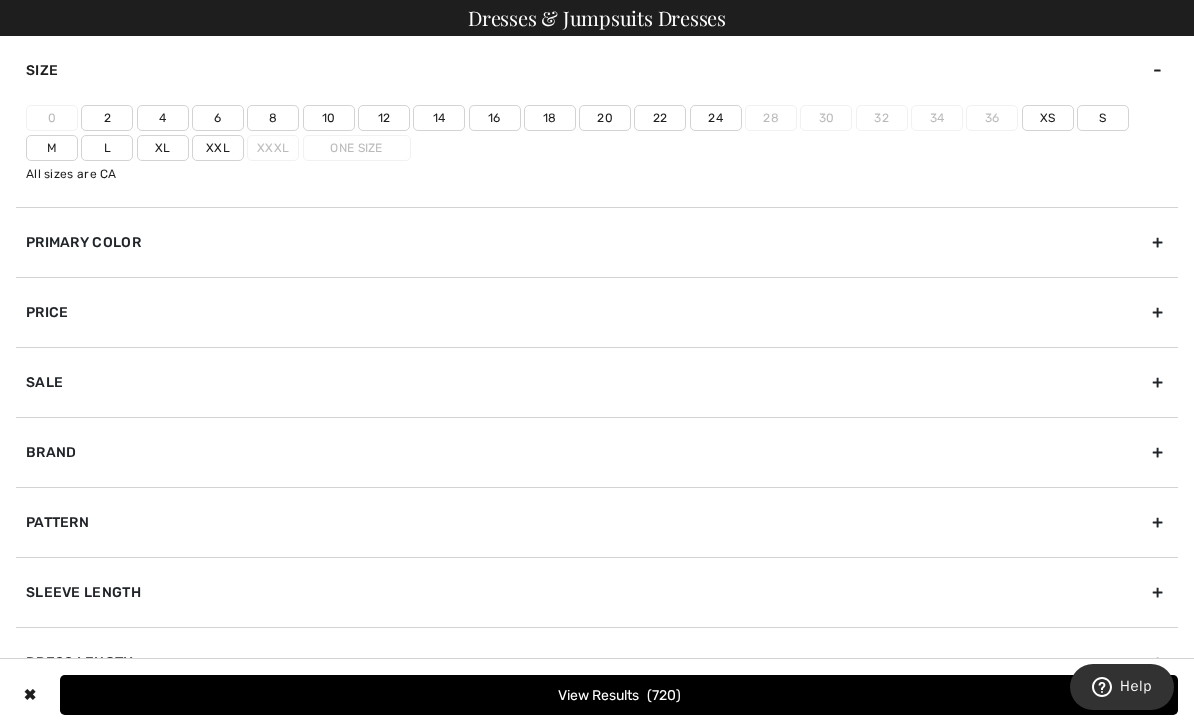 click on "18" at bounding box center (550, 118) 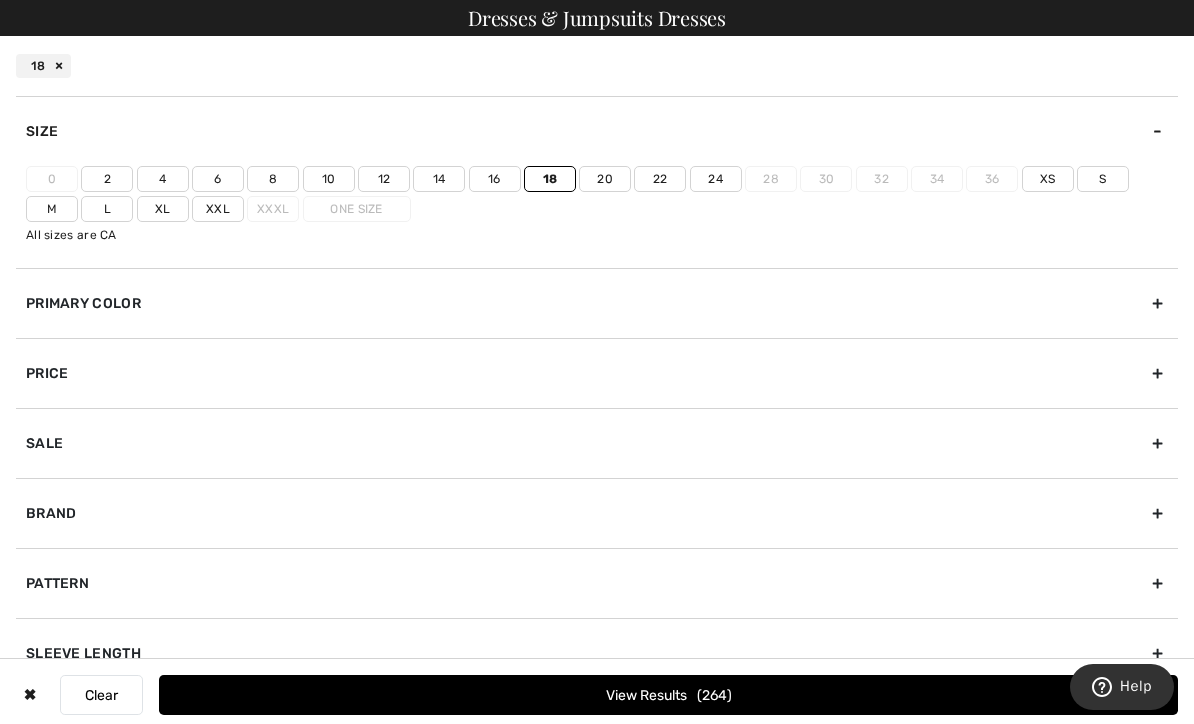 click on "Xxl" at bounding box center [218, 209] 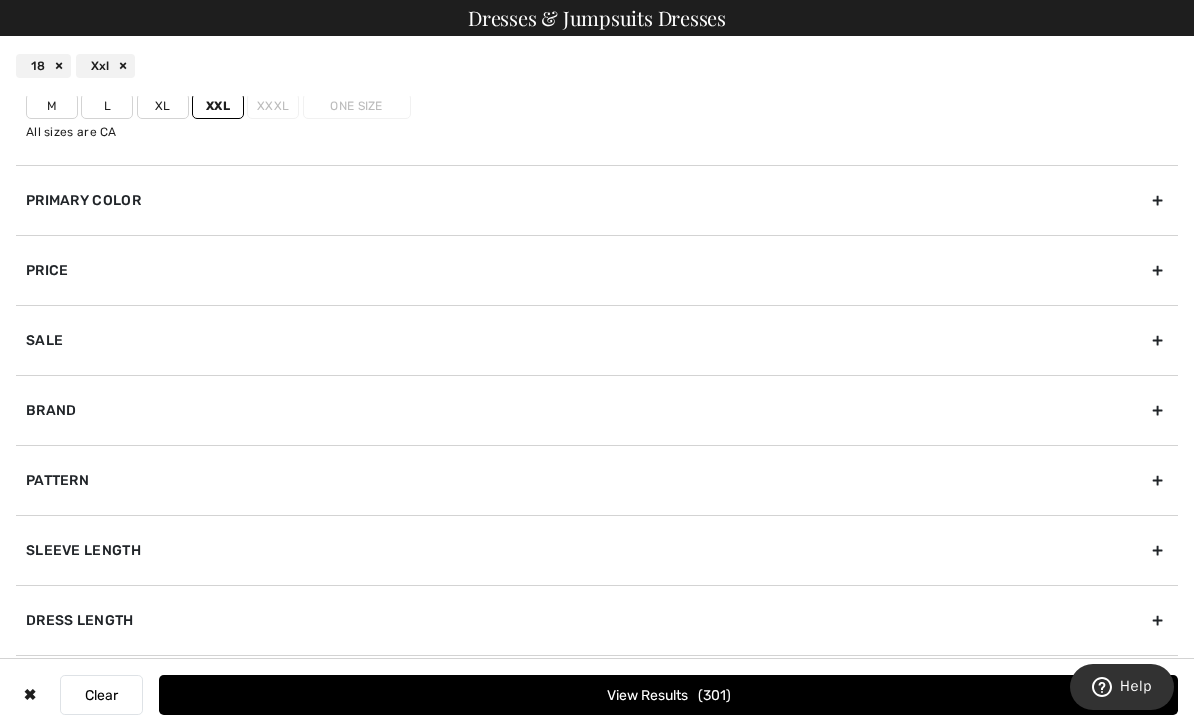 scroll, scrollTop: 103, scrollLeft: 0, axis: vertical 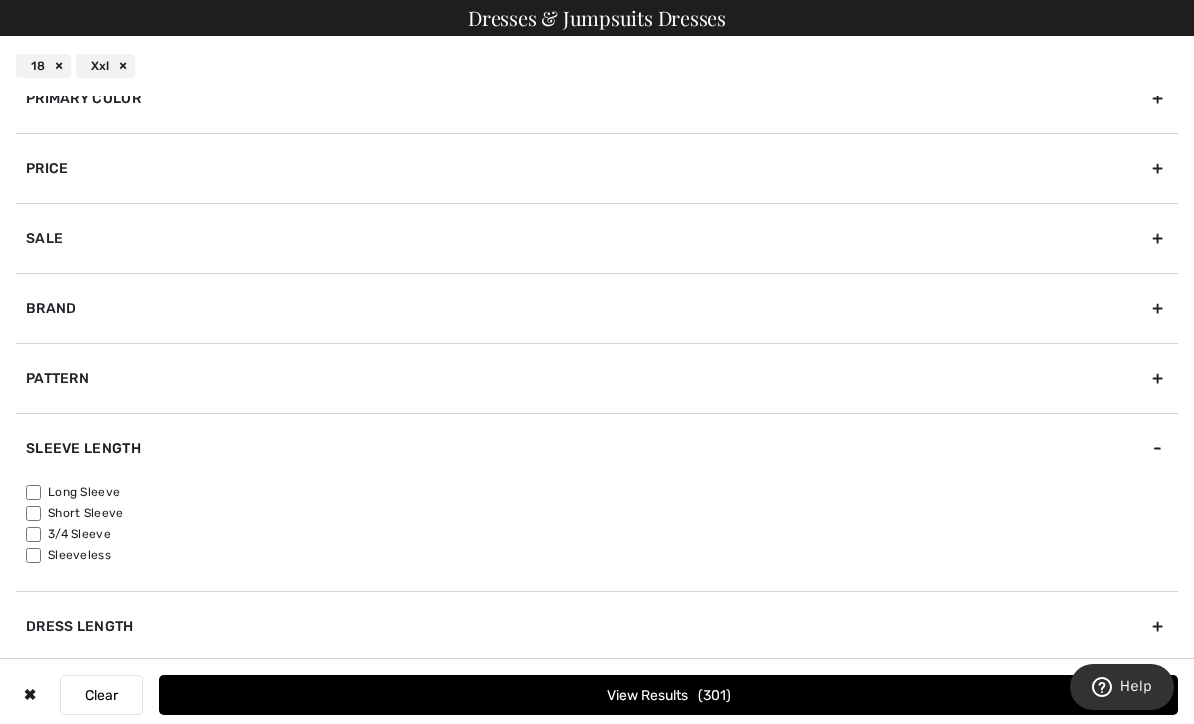 click on "3/4 Sleeve" at bounding box center (33, 534) 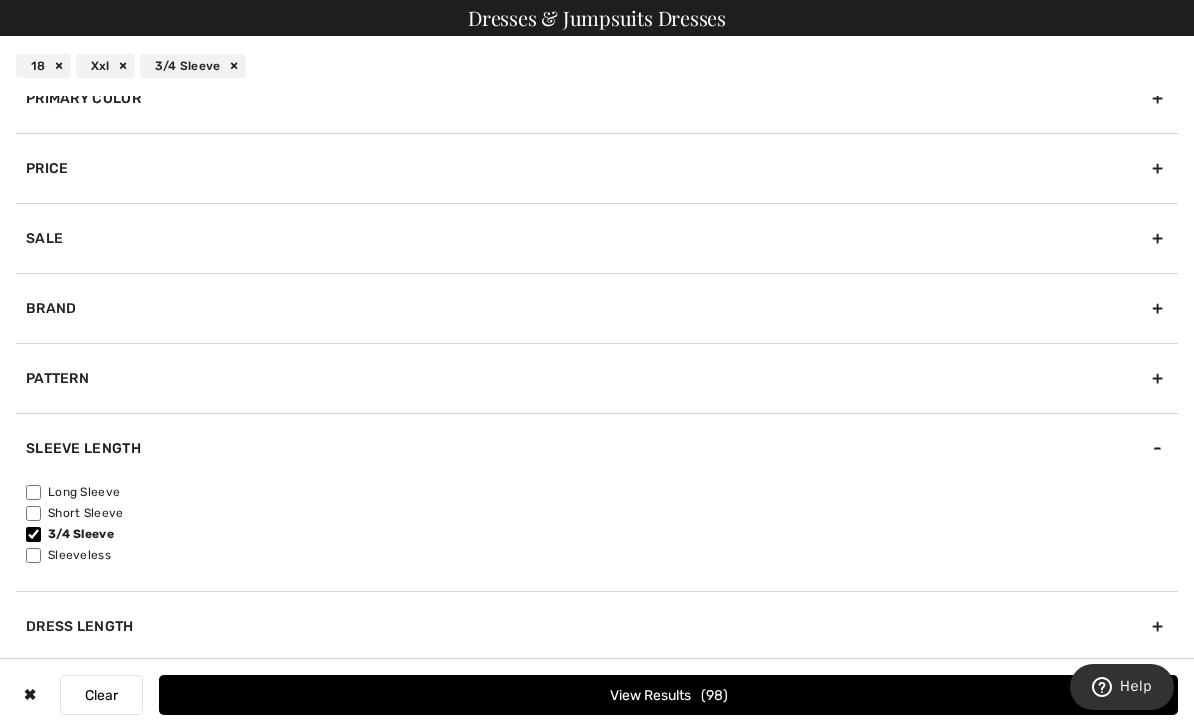 click on "3/4 Sleeve" at bounding box center [602, 534] 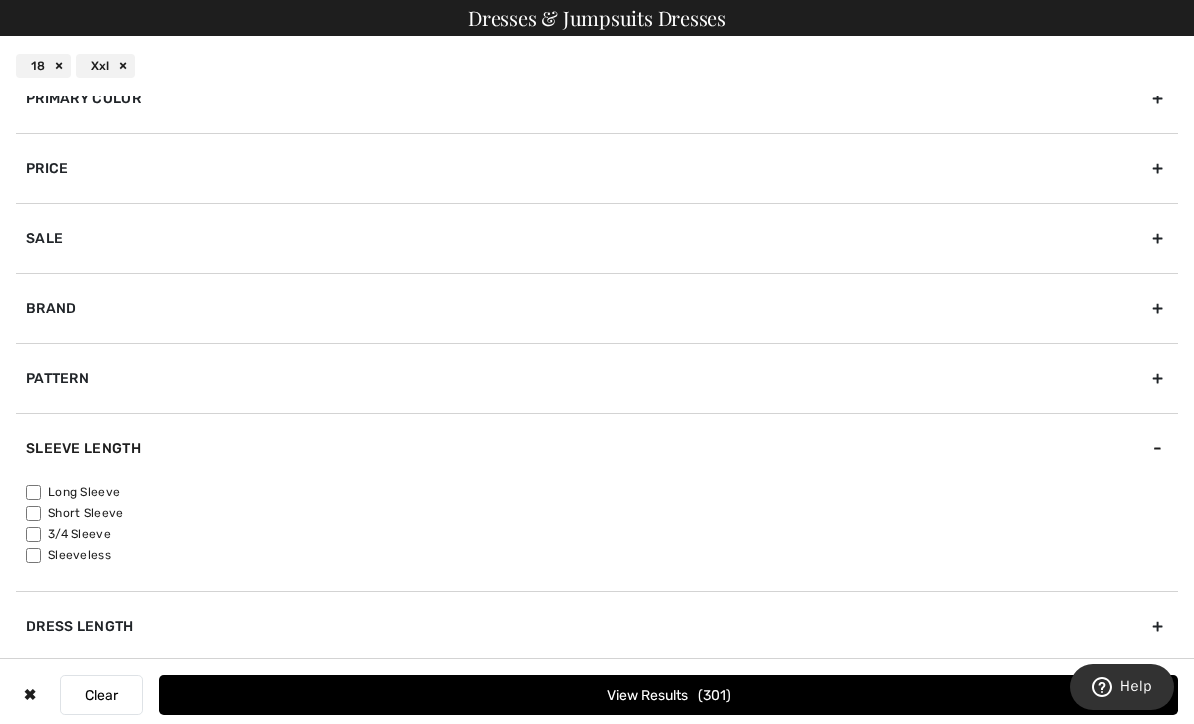 click on "3/4 Sleeve" at bounding box center [33, 534] 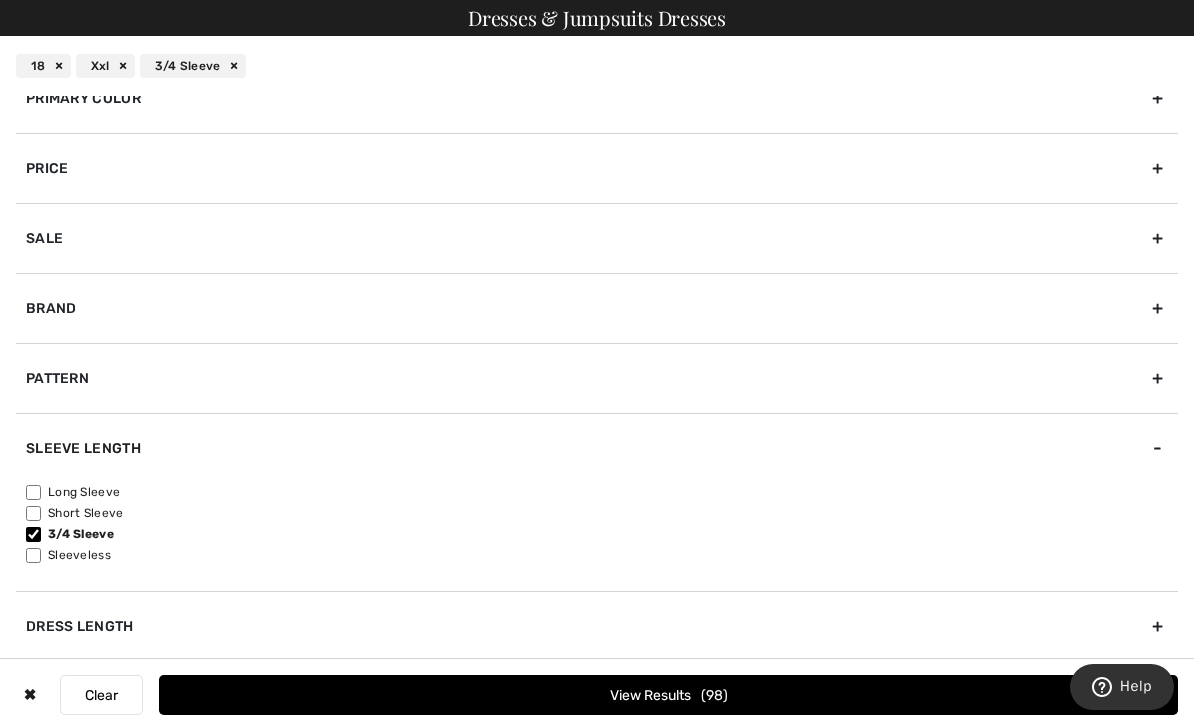 click on "Short Sleeve" at bounding box center [33, 513] 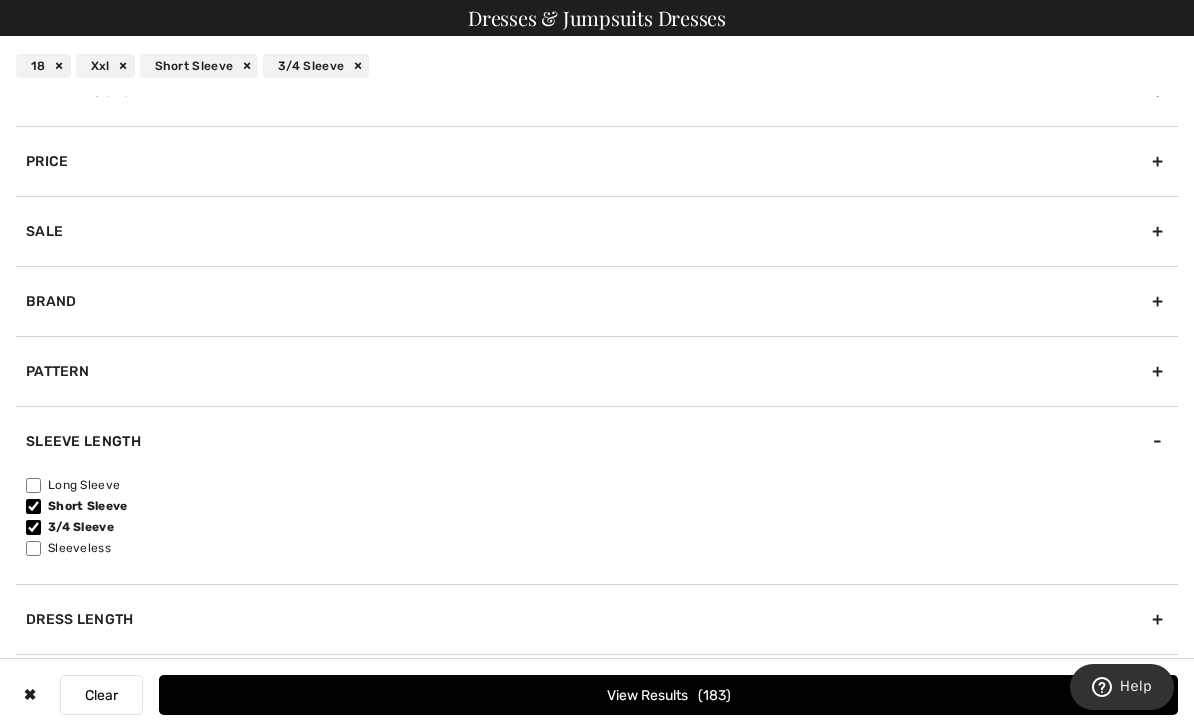 click on "Dress Length" at bounding box center [597, 619] 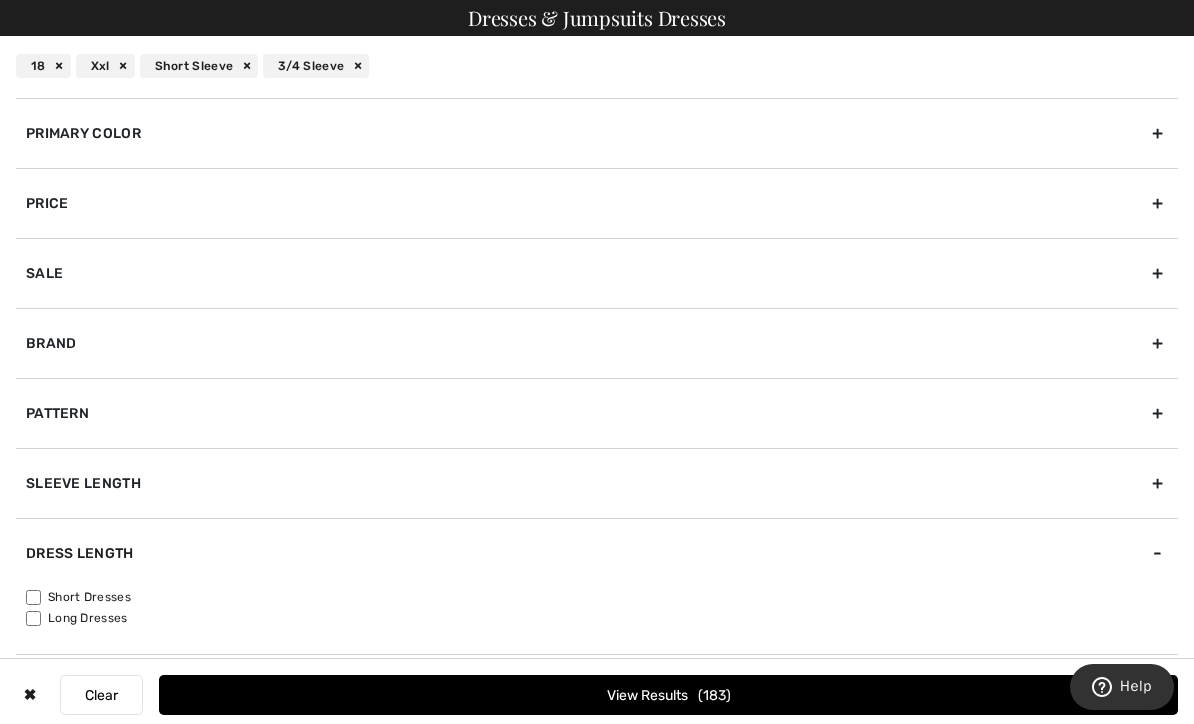 scroll, scrollTop: 68, scrollLeft: 0, axis: vertical 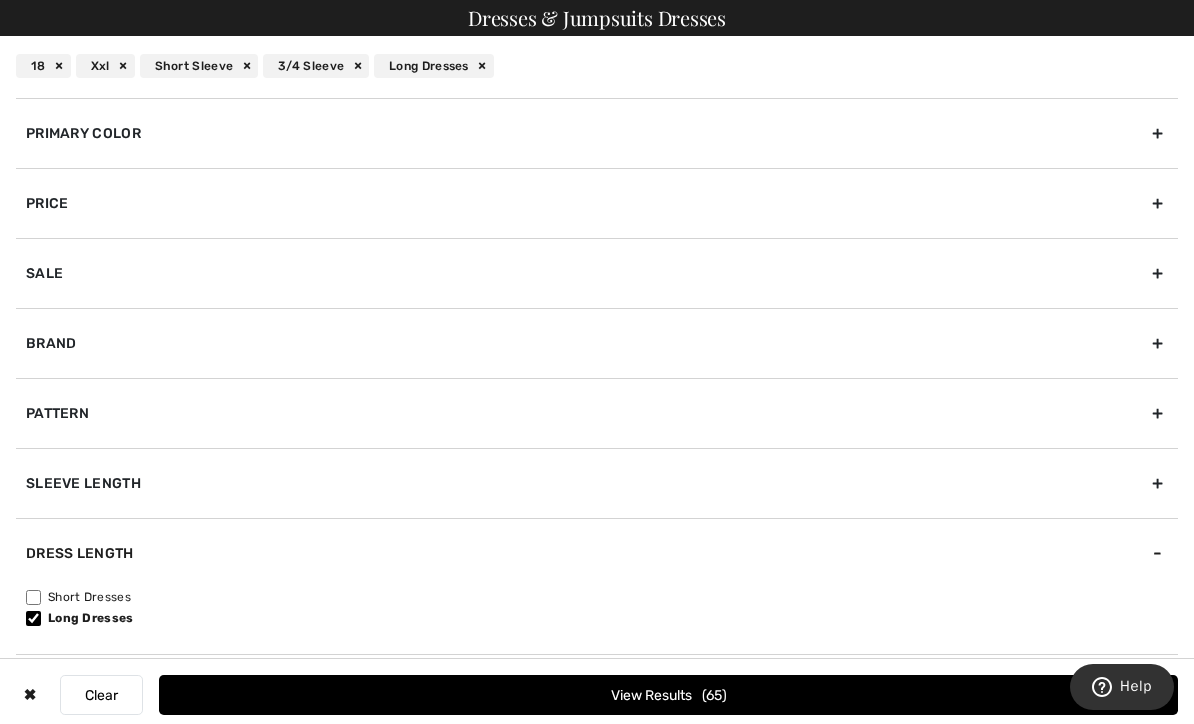 click on "View Results 65" at bounding box center (668, 695) 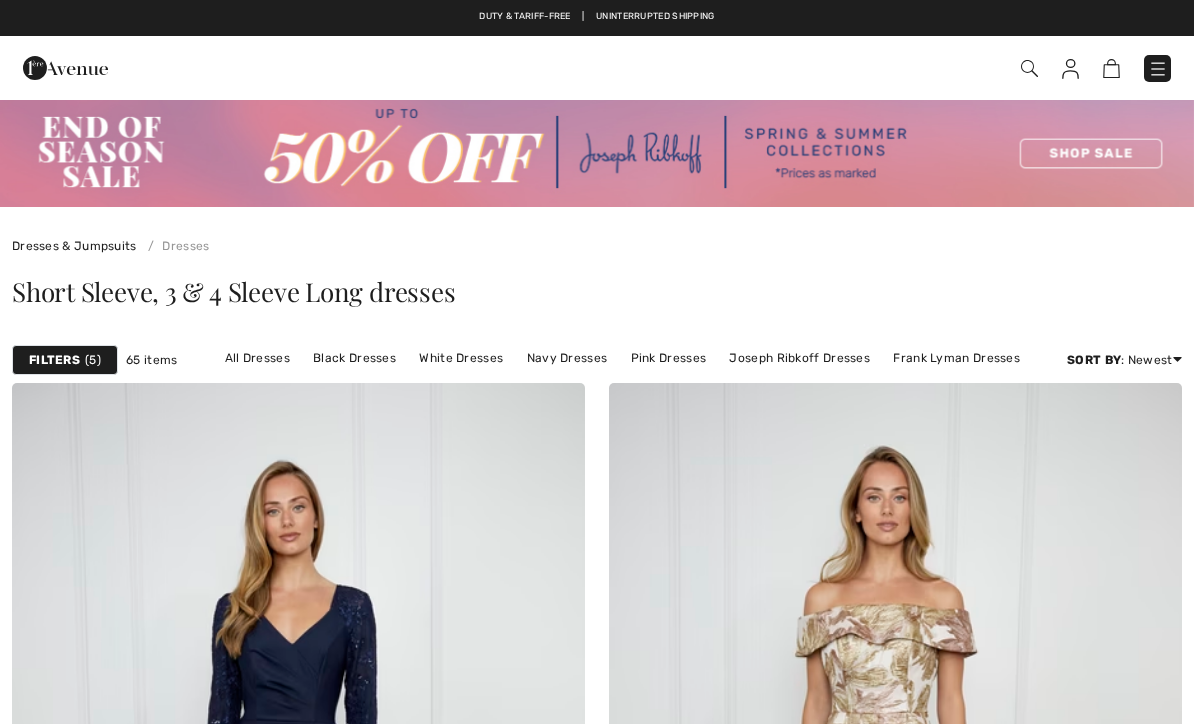scroll, scrollTop: 0, scrollLeft: 0, axis: both 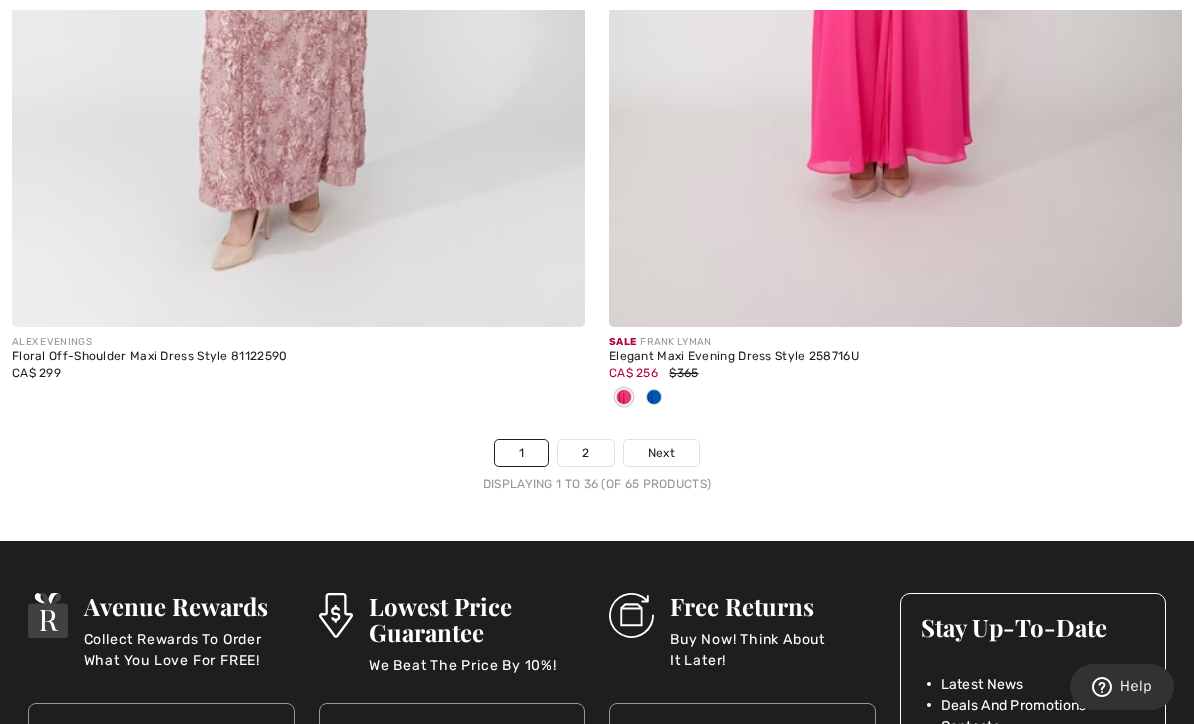 click on "2" at bounding box center (585, 453) 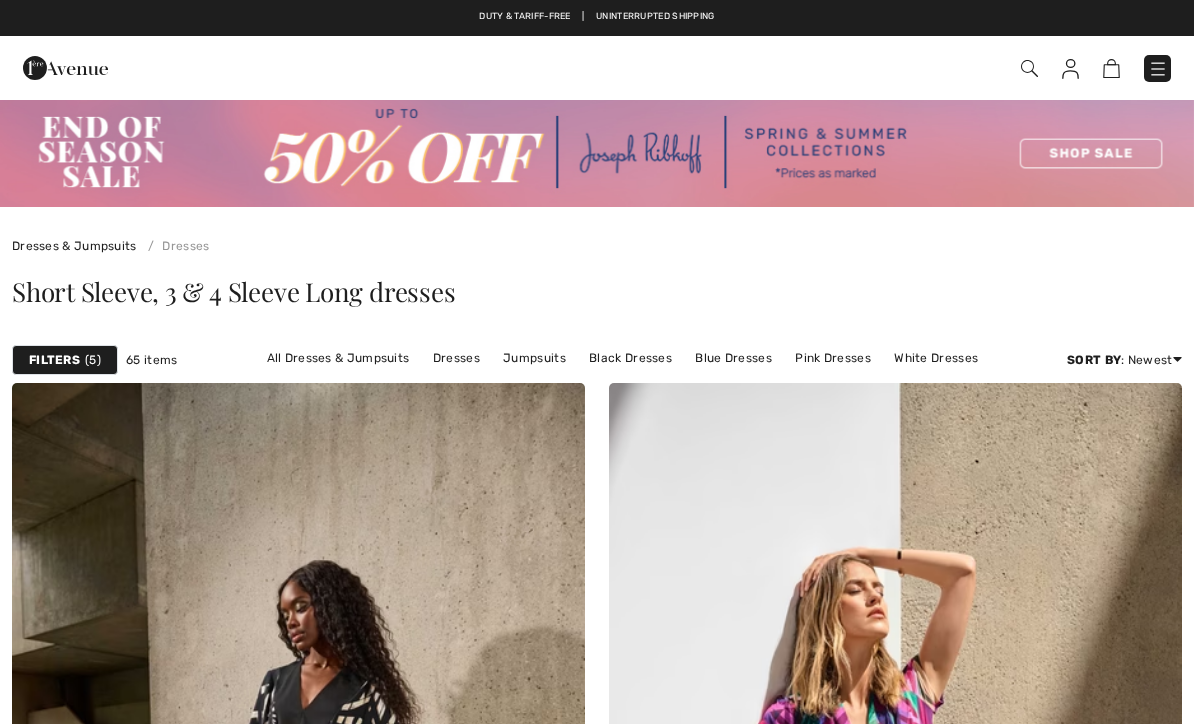 checkbox on "true" 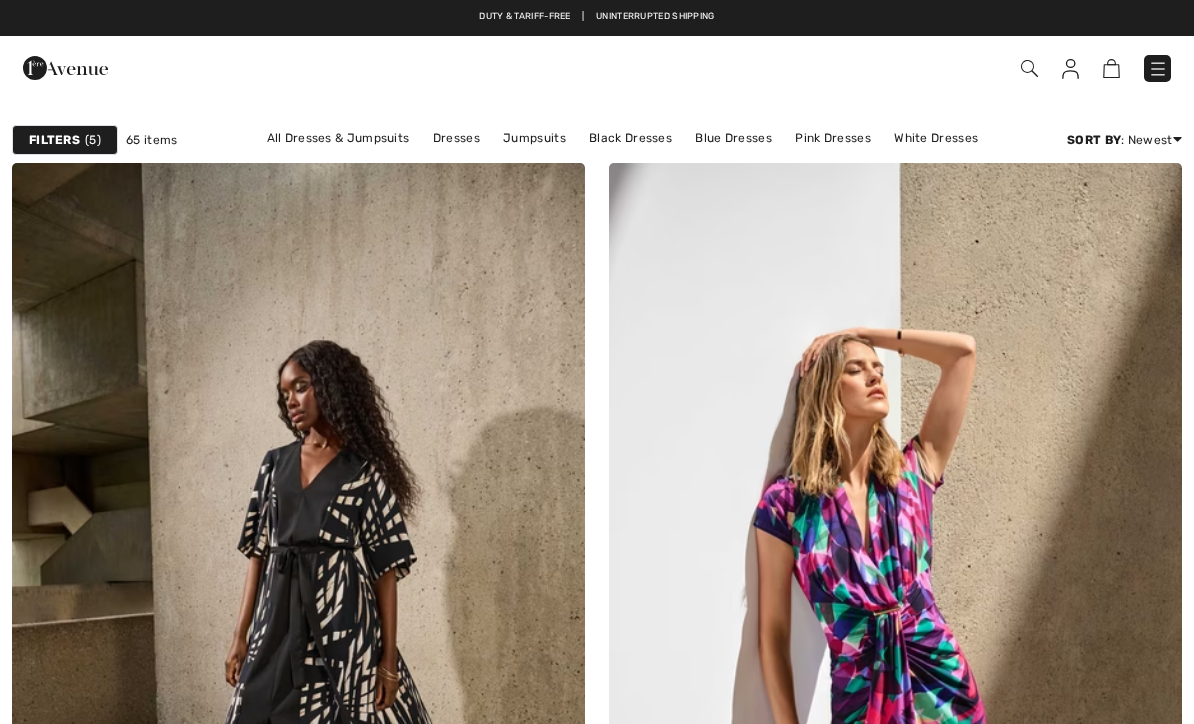 scroll, scrollTop: 0, scrollLeft: 0, axis: both 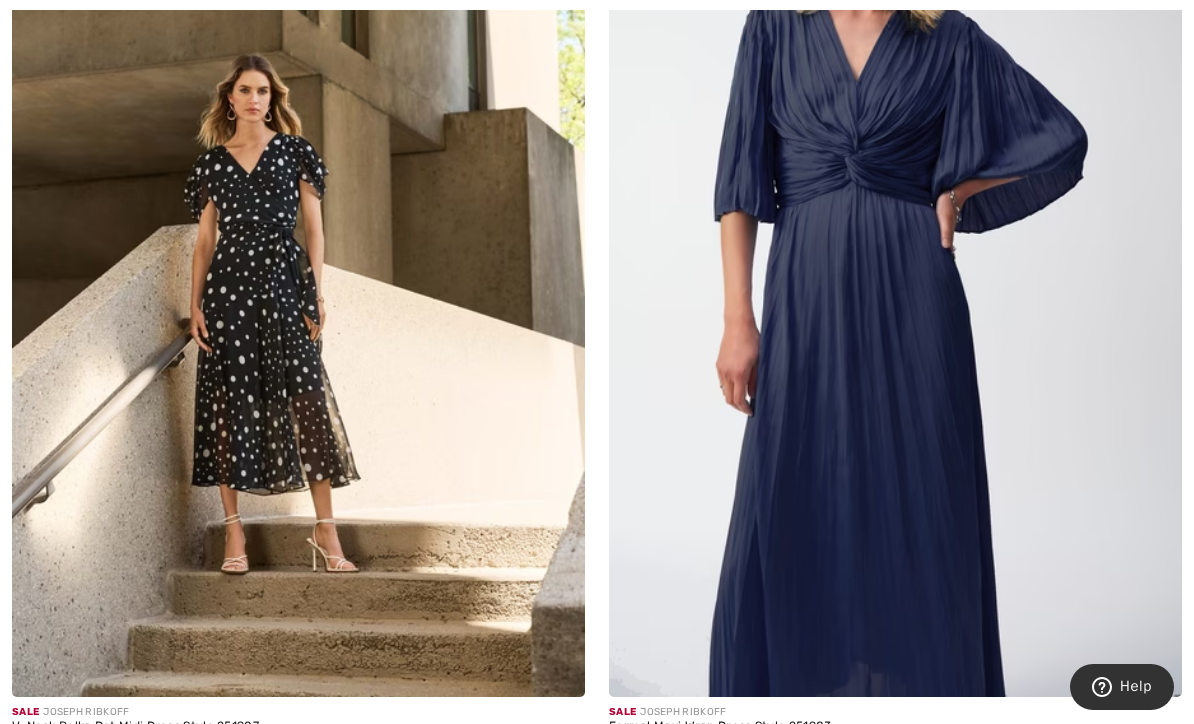 click at bounding box center (298, 267) 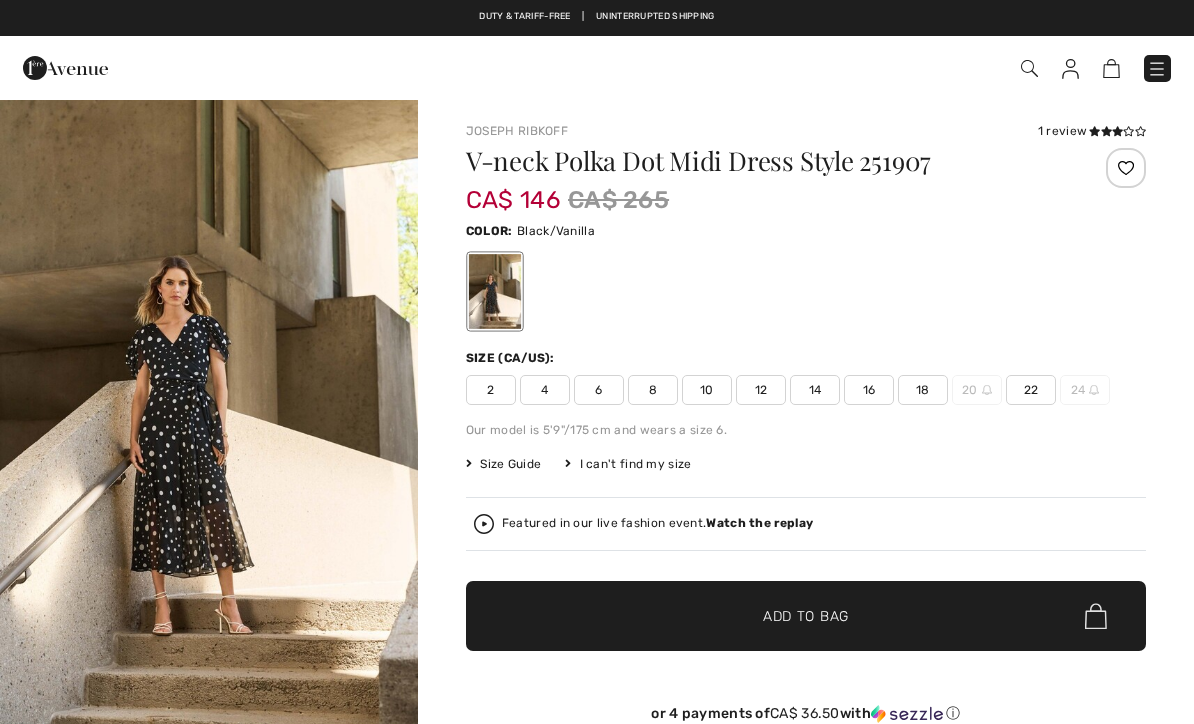 checkbox on "true" 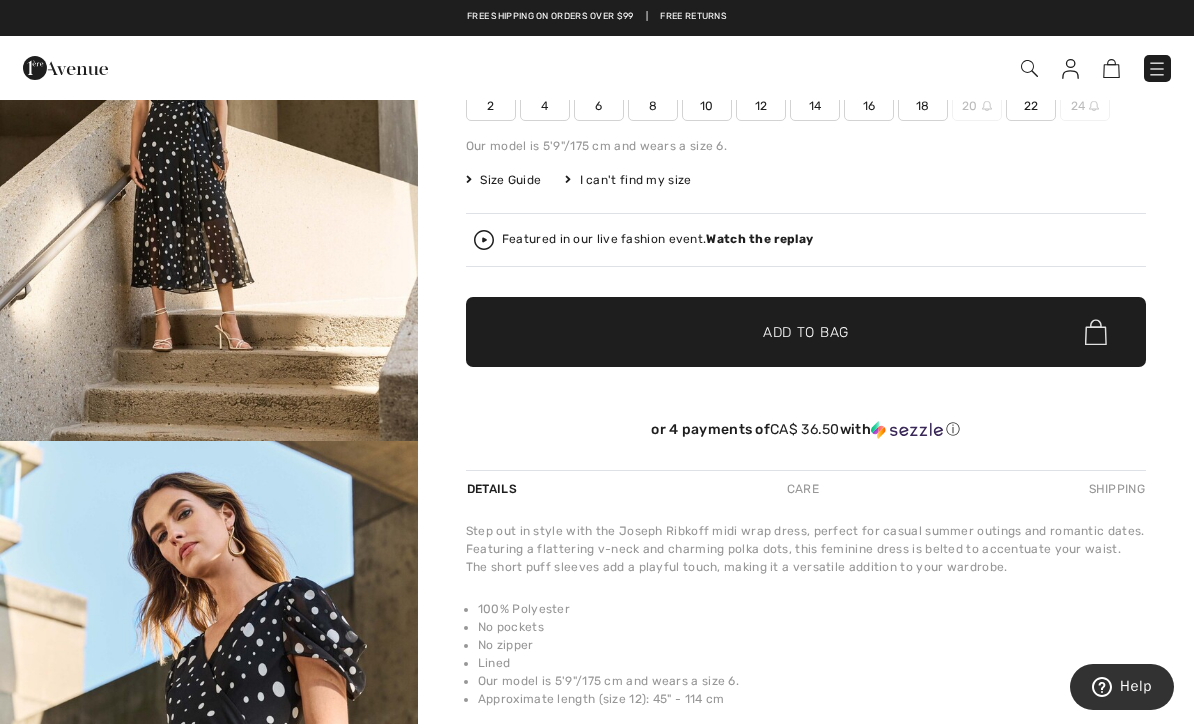 scroll, scrollTop: 283, scrollLeft: 0, axis: vertical 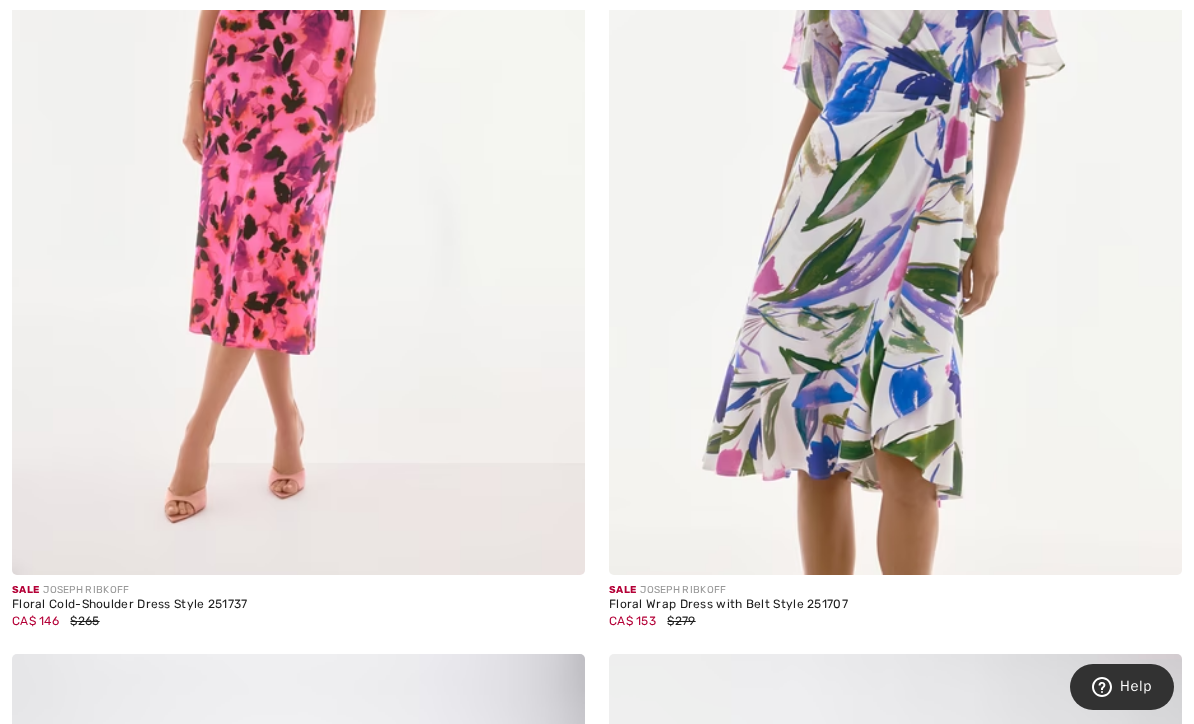 click at bounding box center [895, 146] 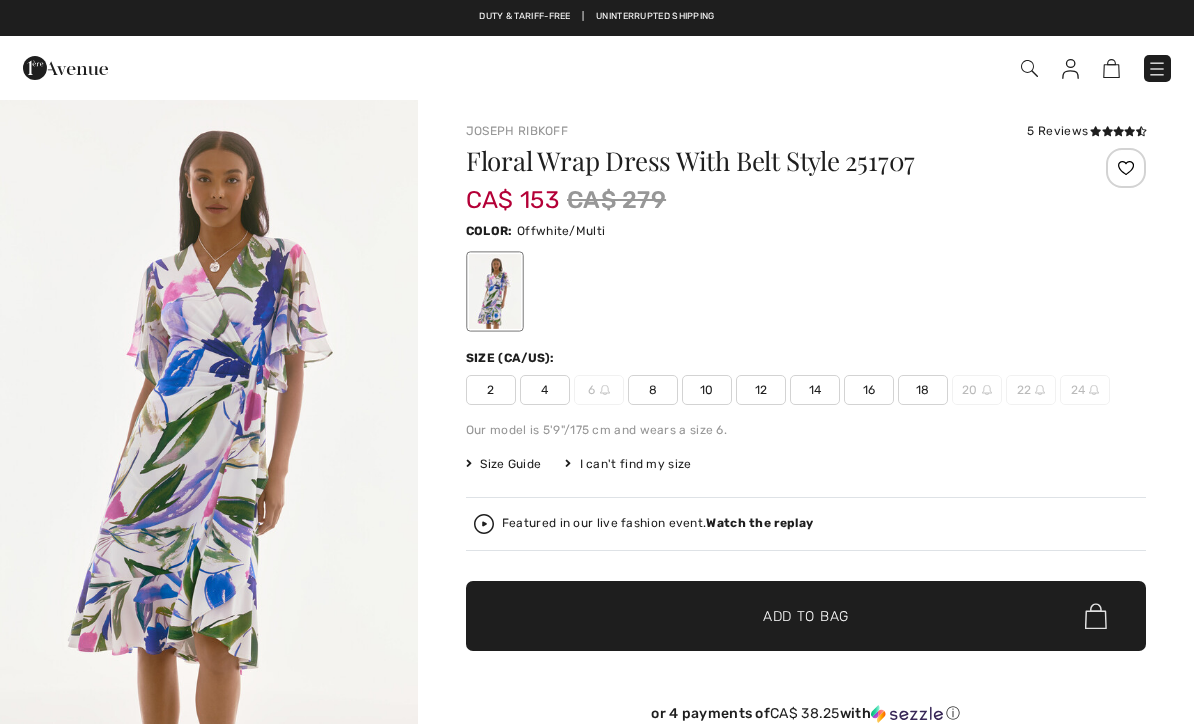 checkbox on "true" 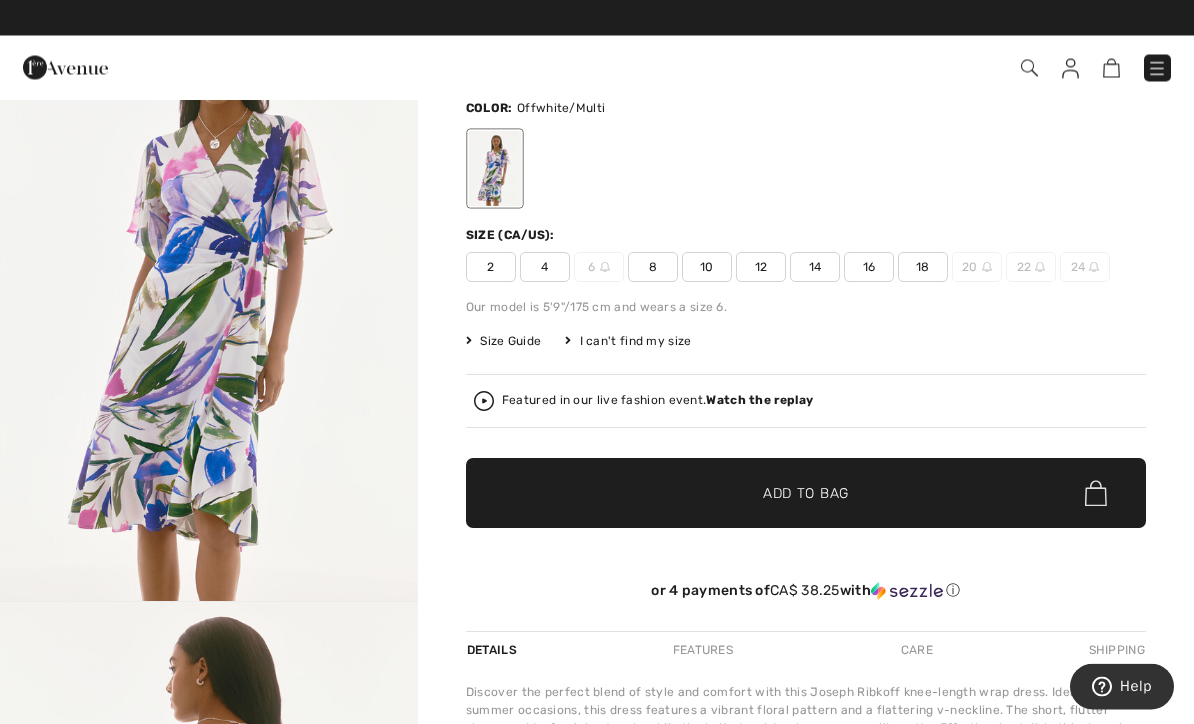 scroll, scrollTop: 0, scrollLeft: 0, axis: both 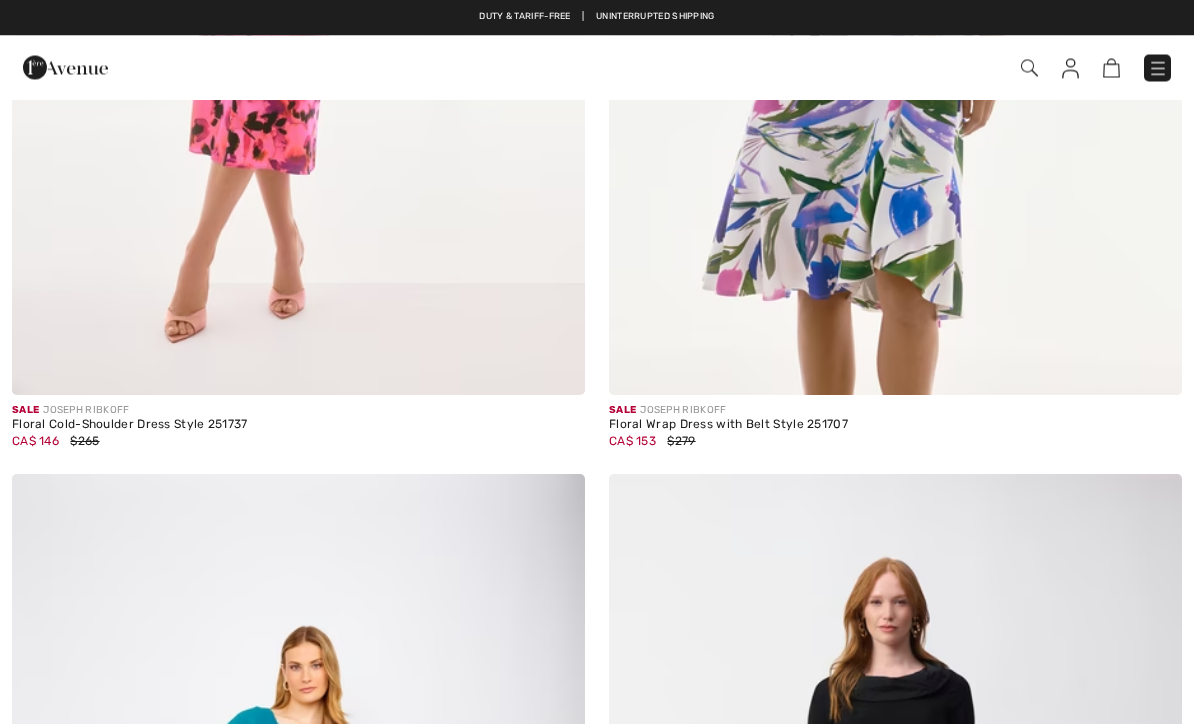 checkbox on "true" 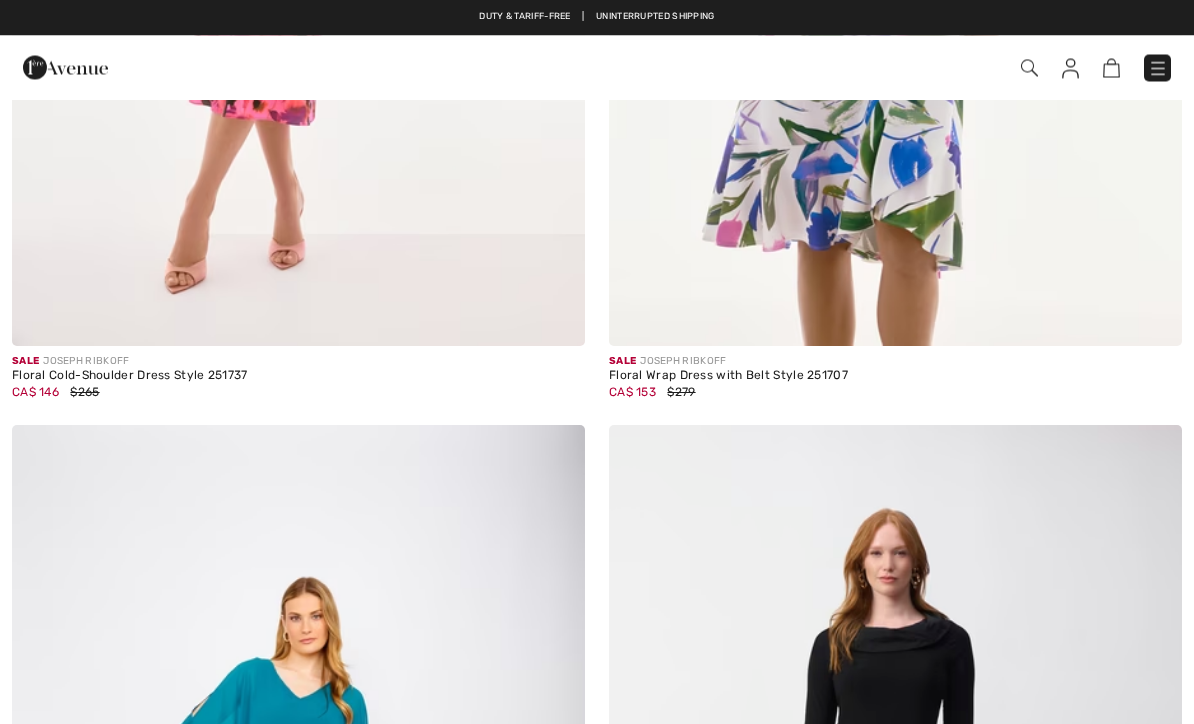 scroll, scrollTop: 0, scrollLeft: 0, axis: both 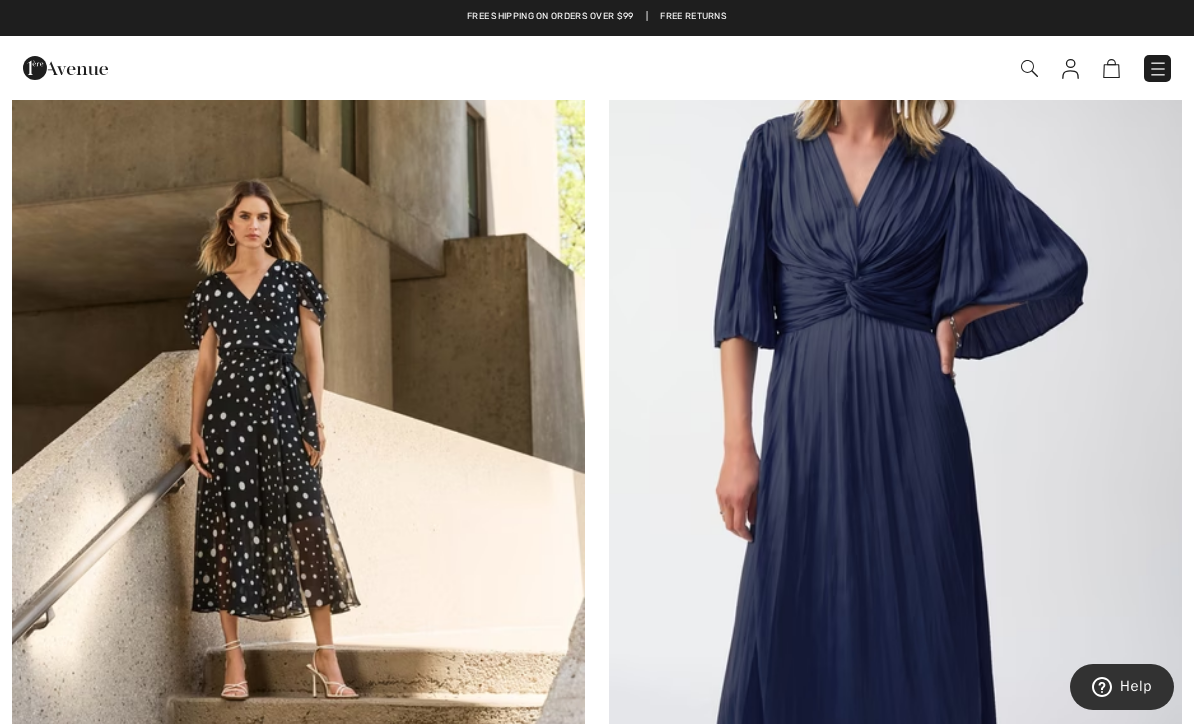 click at bounding box center (298, 393) 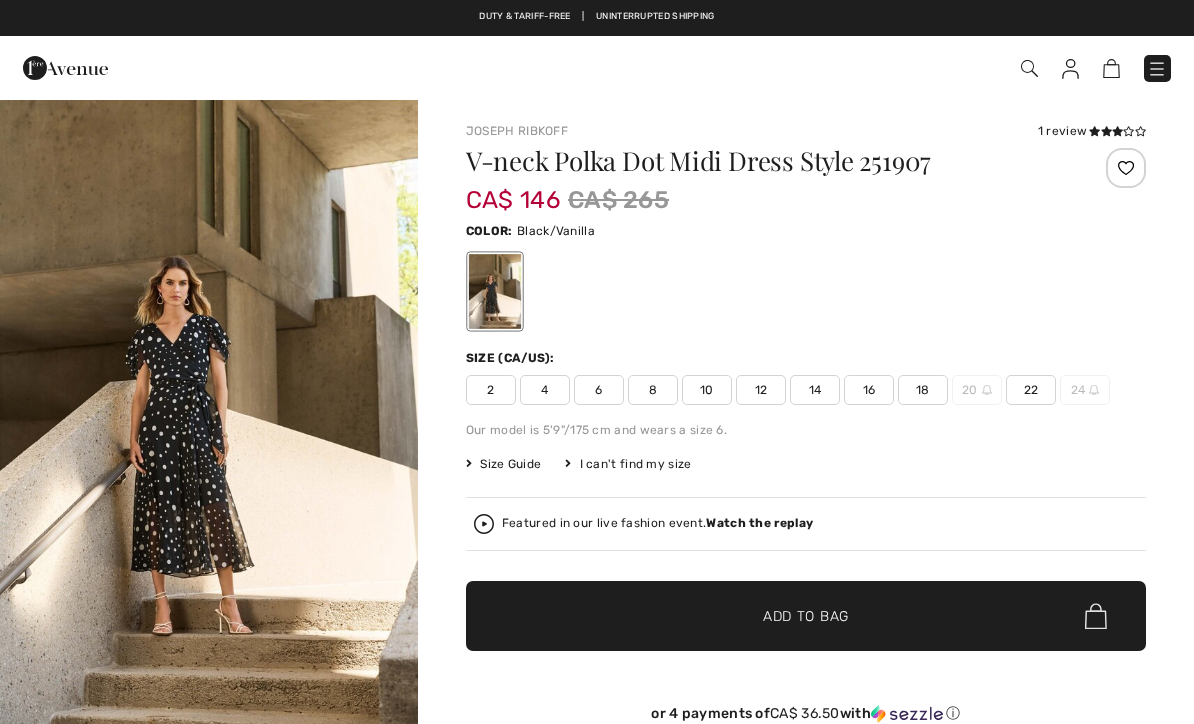 scroll, scrollTop: 0, scrollLeft: 0, axis: both 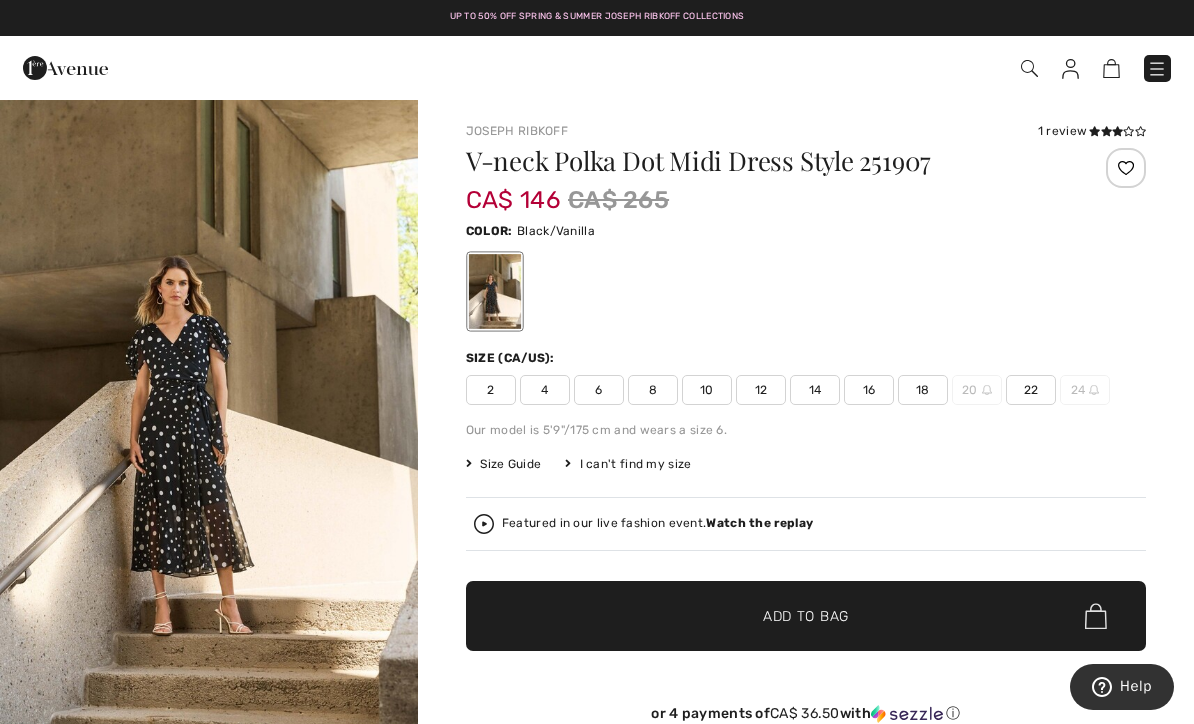 click at bounding box center (209, 411) 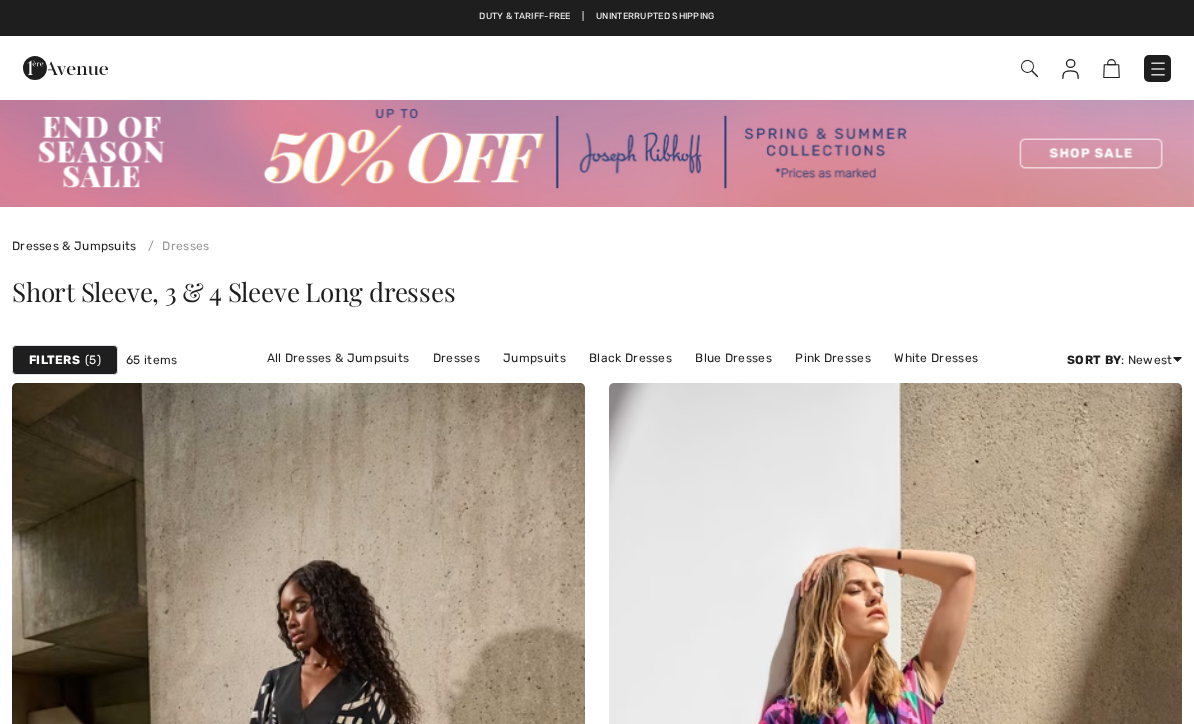 scroll, scrollTop: 3268, scrollLeft: 0, axis: vertical 